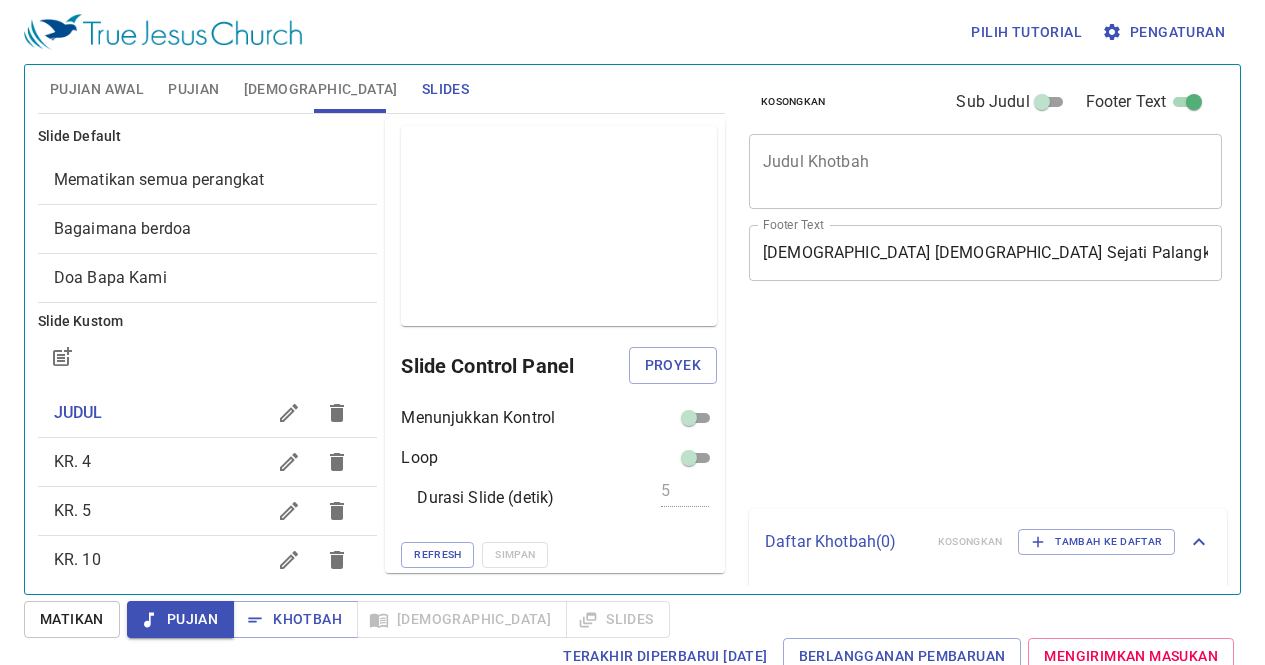 scroll, scrollTop: 0, scrollLeft: 0, axis: both 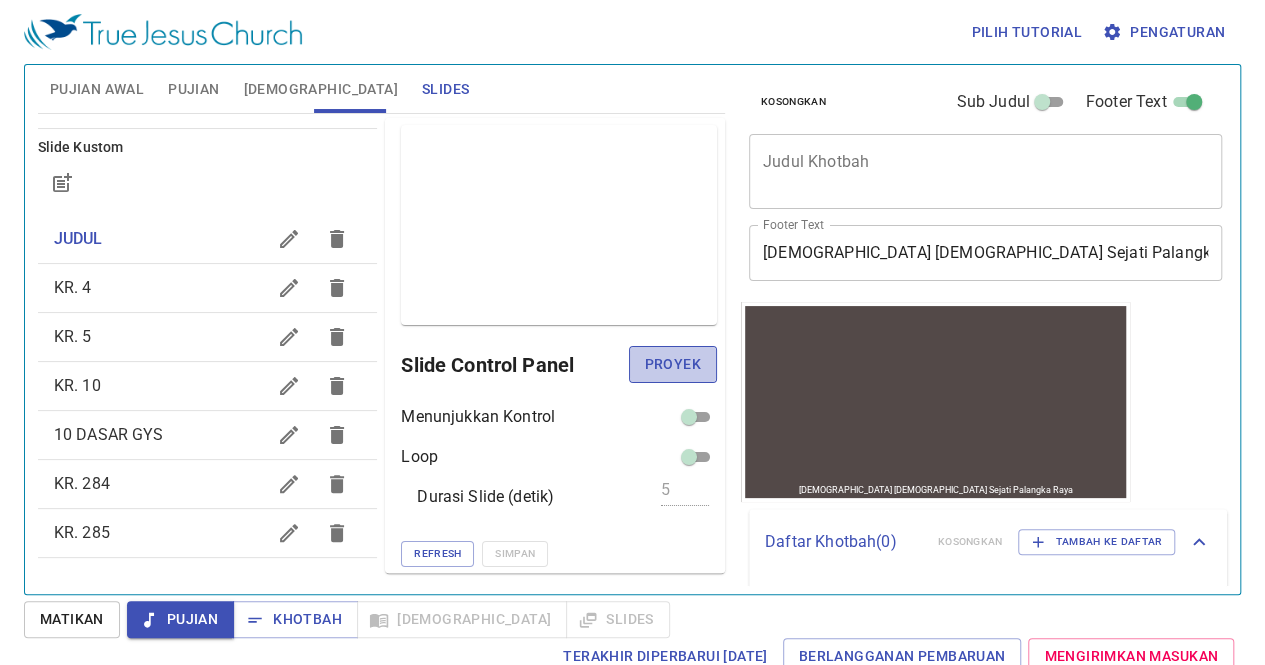 click on "Proyek" at bounding box center (673, 364) 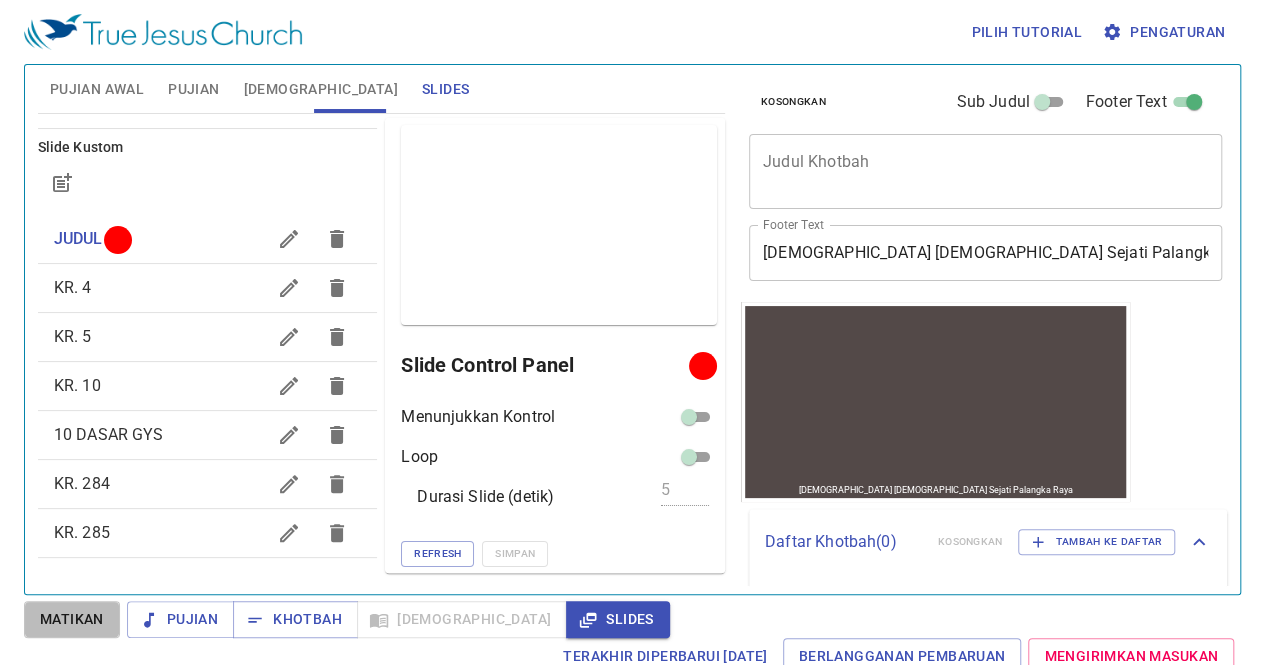click on "Matikan" at bounding box center (72, 619) 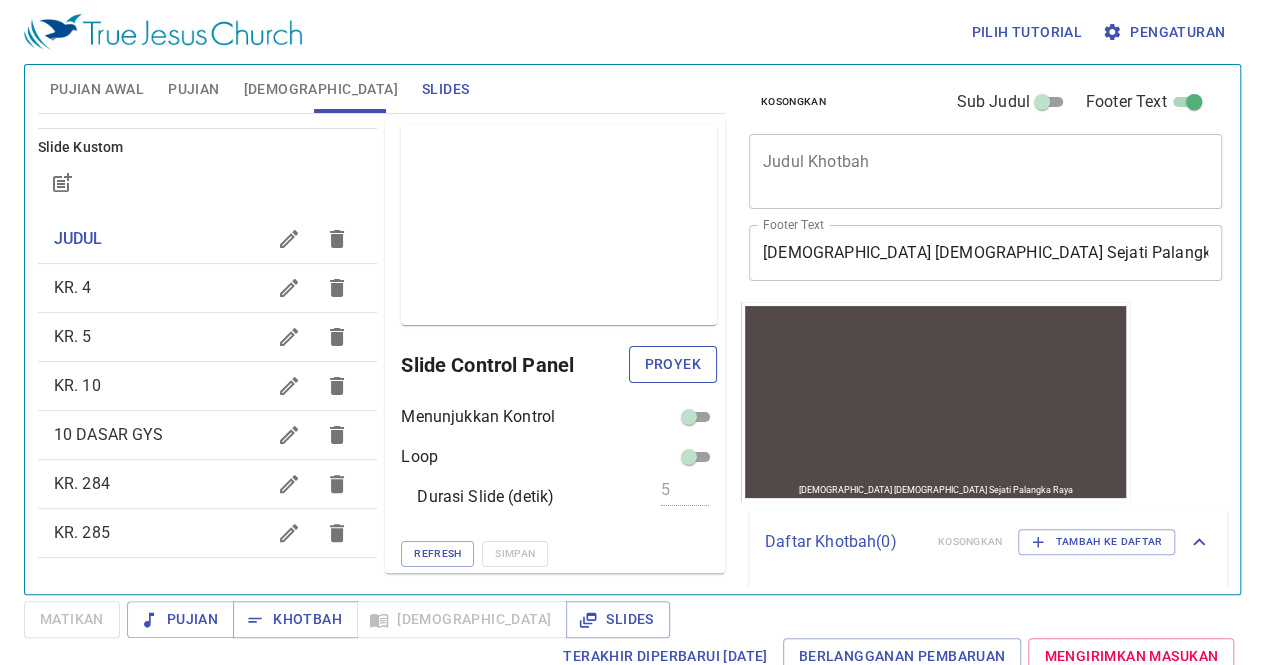 drag, startPoint x: 662, startPoint y: 362, endPoint x: 674, endPoint y: 357, distance: 13 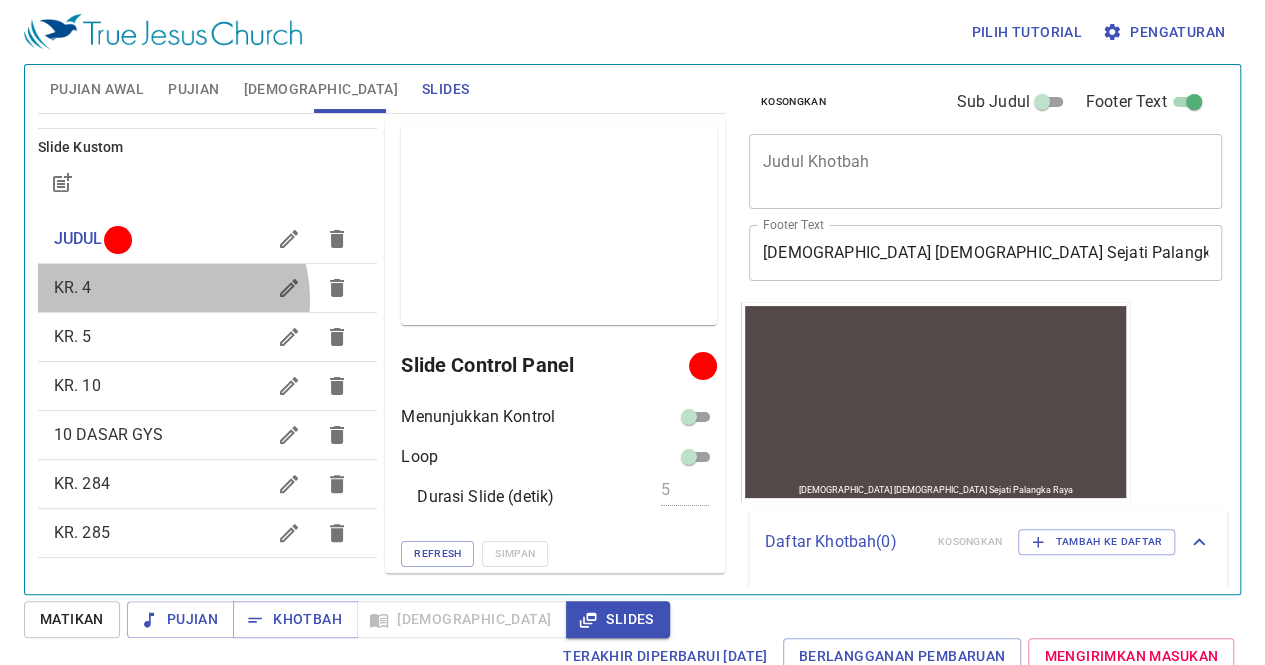 click on "KR. 4" at bounding box center [160, 288] 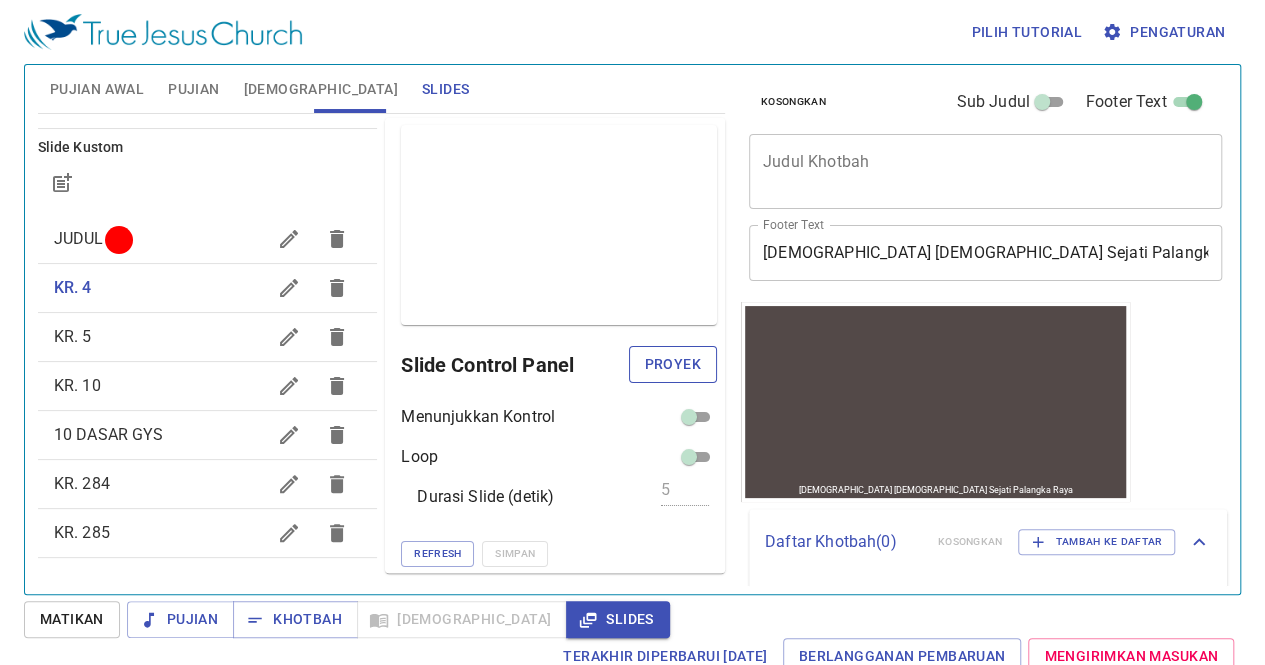 click on "Proyek" at bounding box center [673, 364] 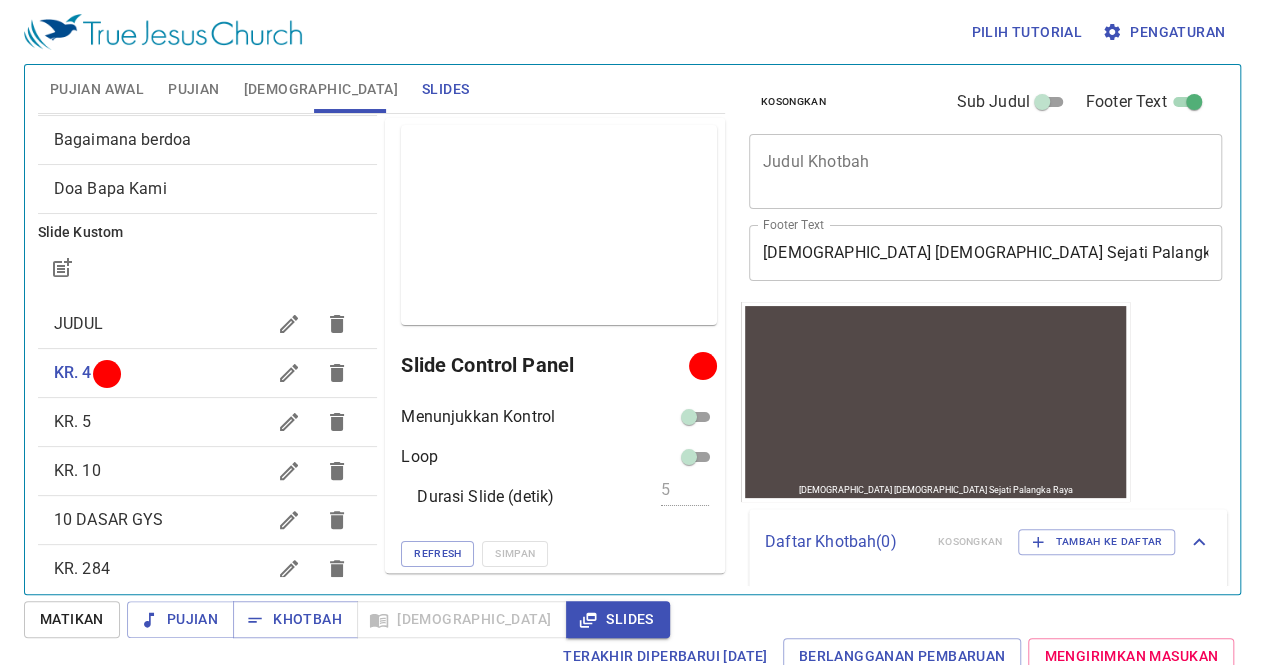 scroll, scrollTop: 0, scrollLeft: 0, axis: both 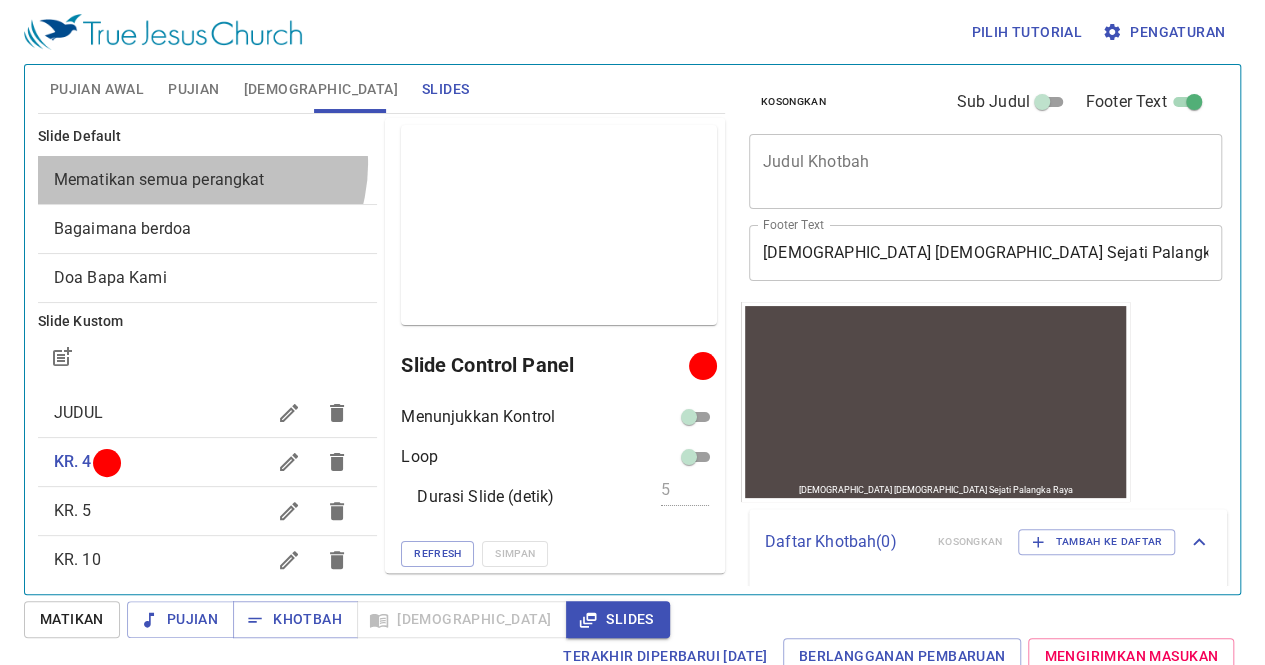 click on "Mematikan semua perangkat" at bounding box center [208, 180] 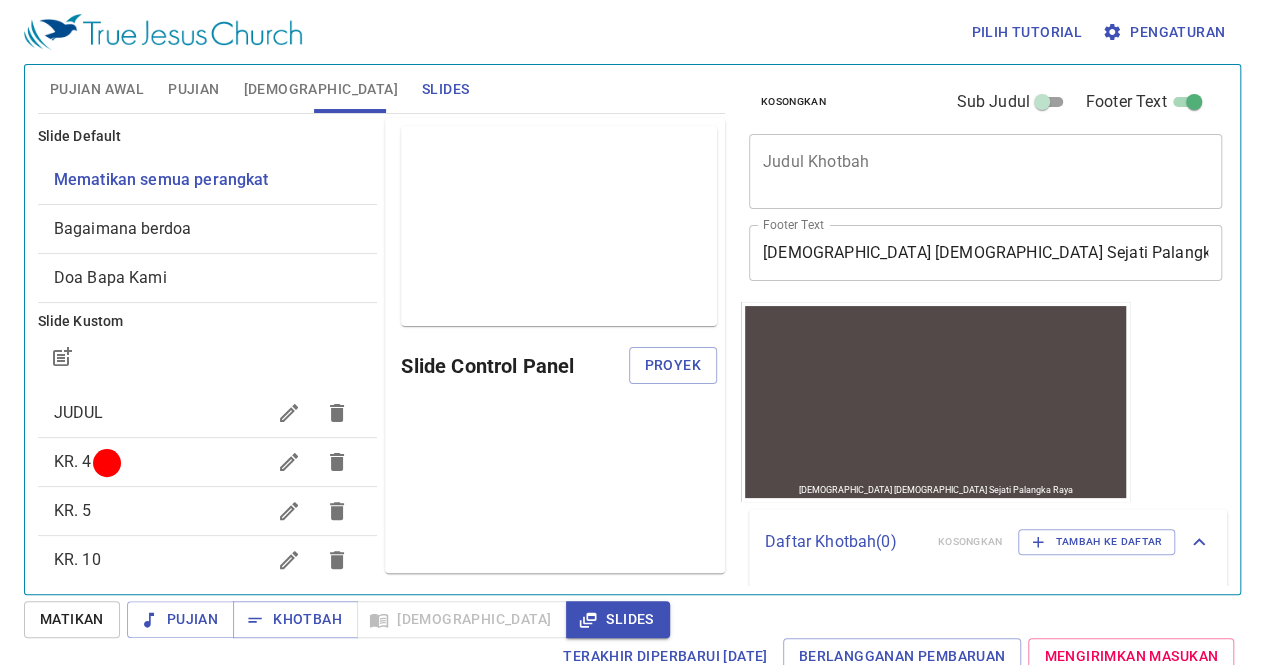 scroll, scrollTop: 0, scrollLeft: 0, axis: both 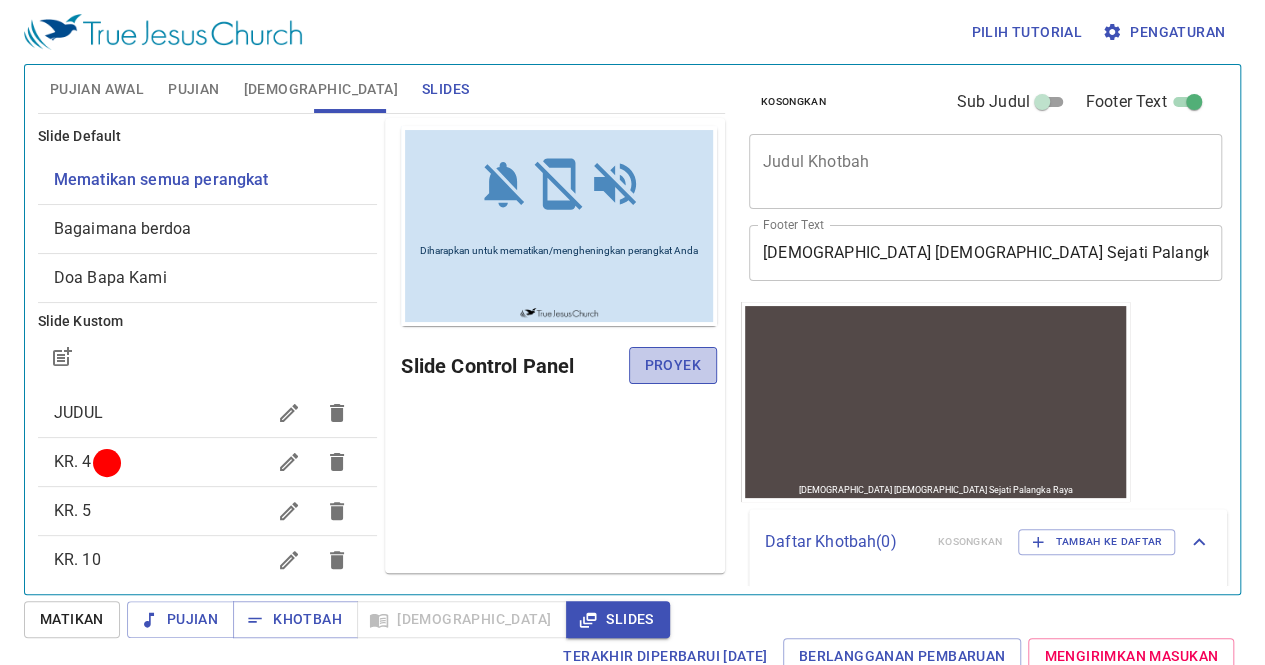 click on "Proyek" at bounding box center (673, 365) 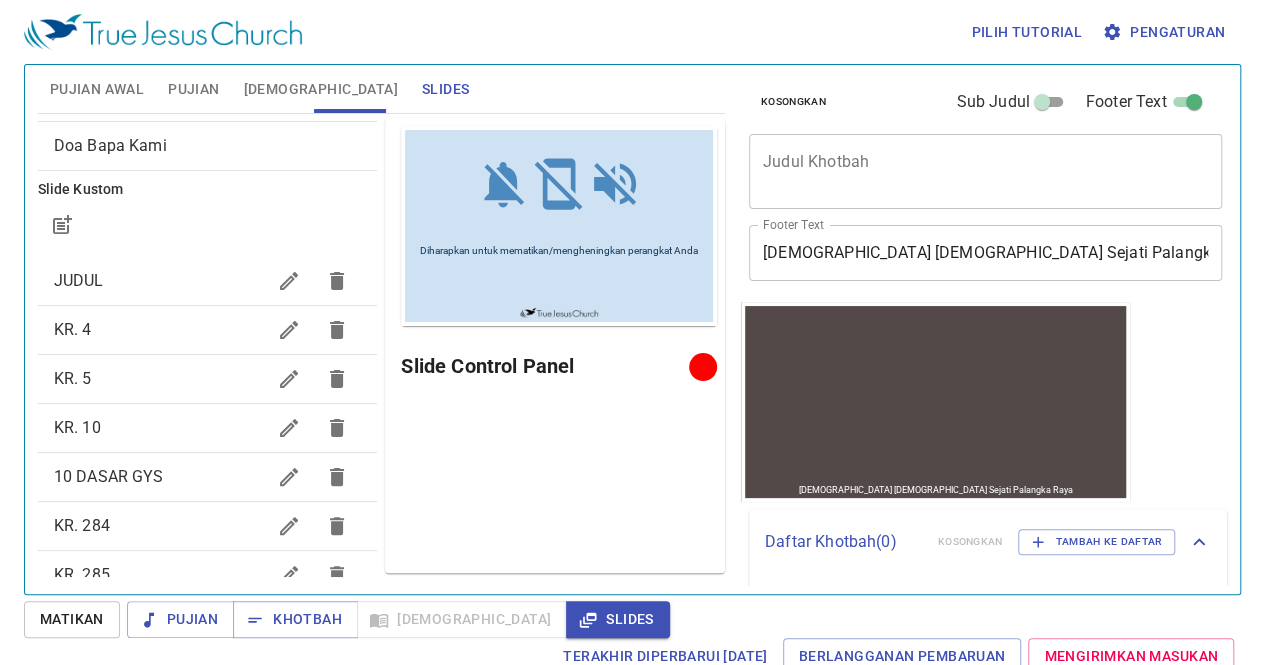 scroll, scrollTop: 134, scrollLeft: 0, axis: vertical 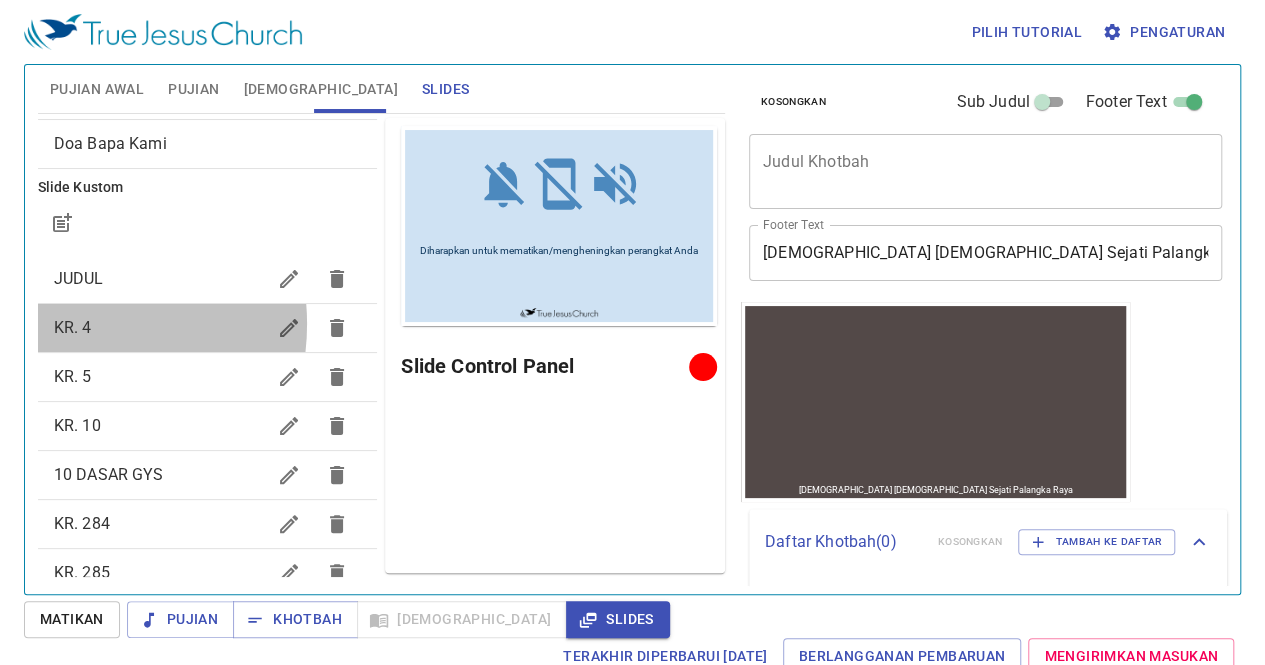 click on "KR. 4" at bounding box center [73, 327] 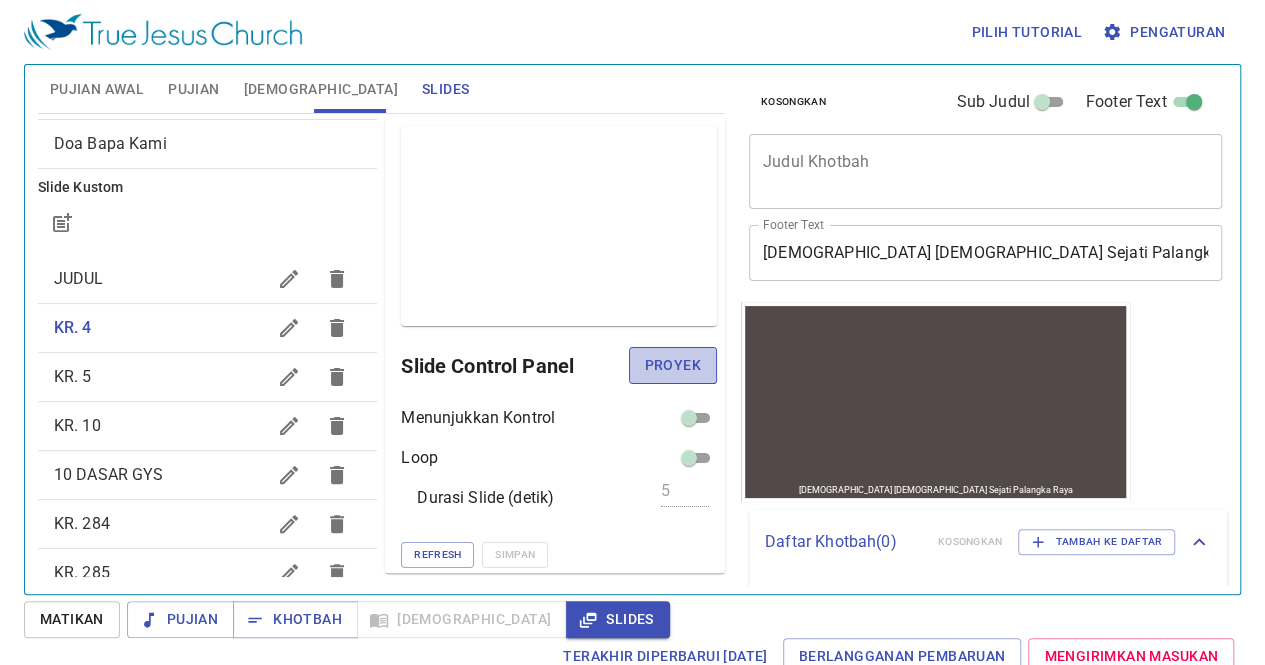 click on "Proyek" at bounding box center (673, 365) 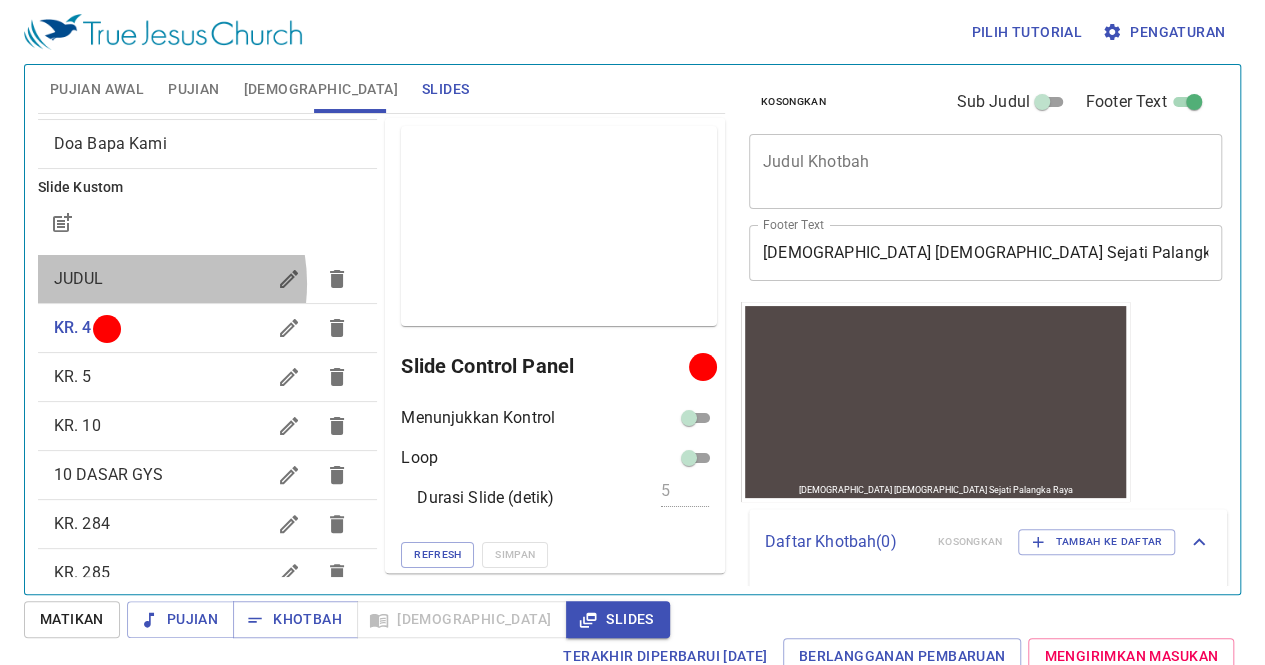 click on "JUDUL" at bounding box center [160, 279] 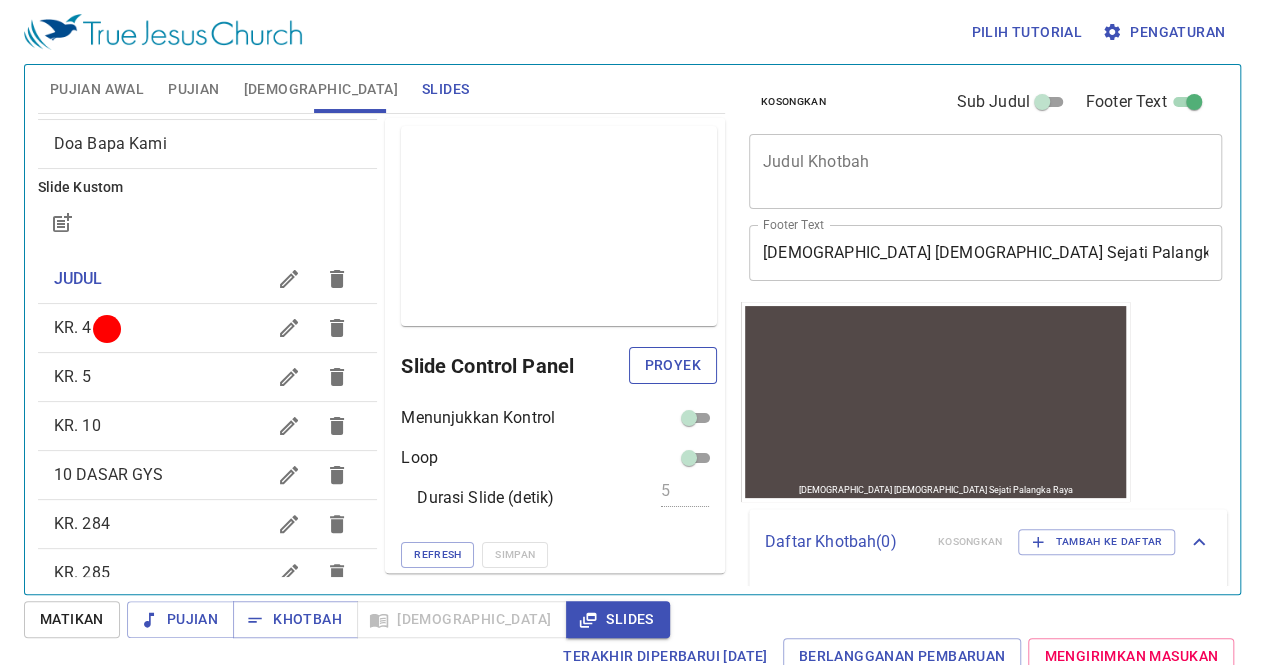 click on "Proyek" at bounding box center [673, 365] 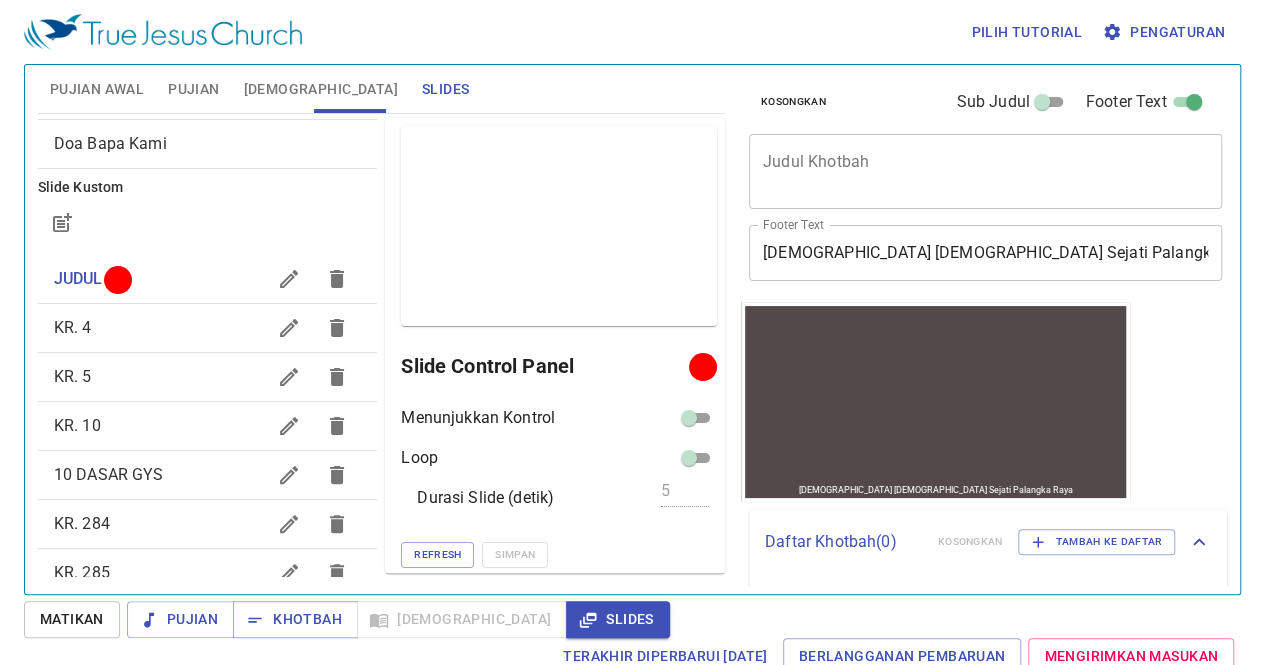 click on "KR. 5" at bounding box center (160, 377) 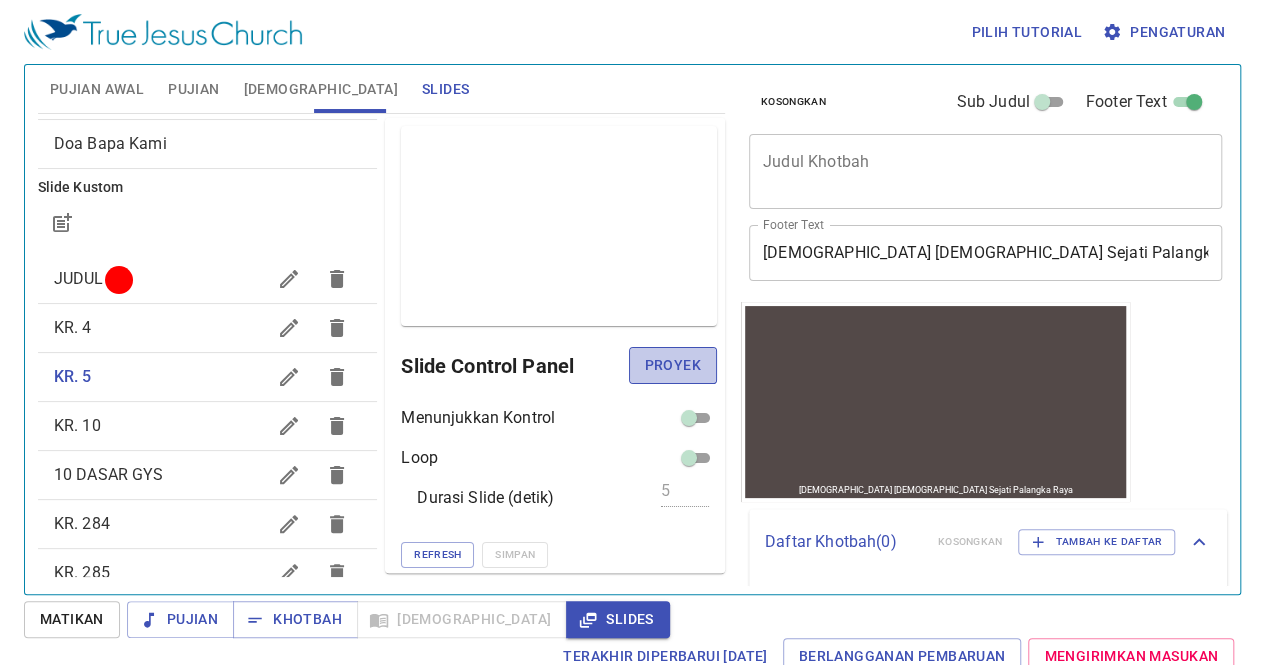 click on "Proyek" at bounding box center [673, 365] 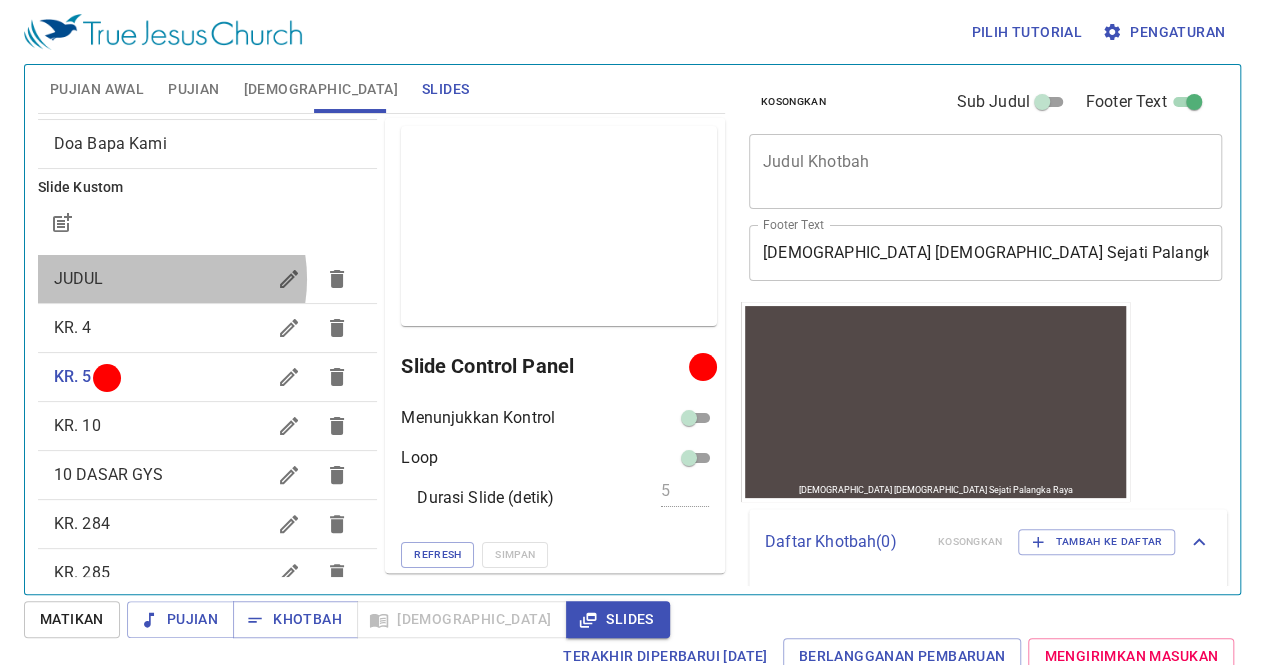 click on "JUDUL" at bounding box center (160, 279) 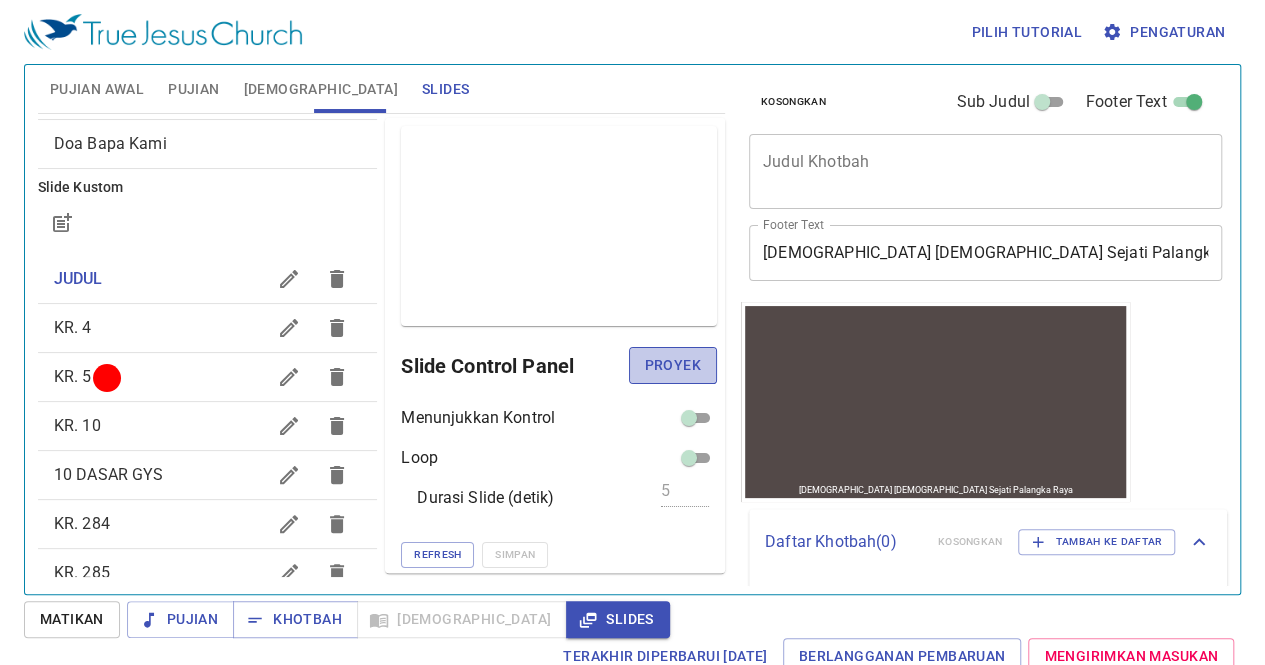 click on "Proyek" at bounding box center [673, 365] 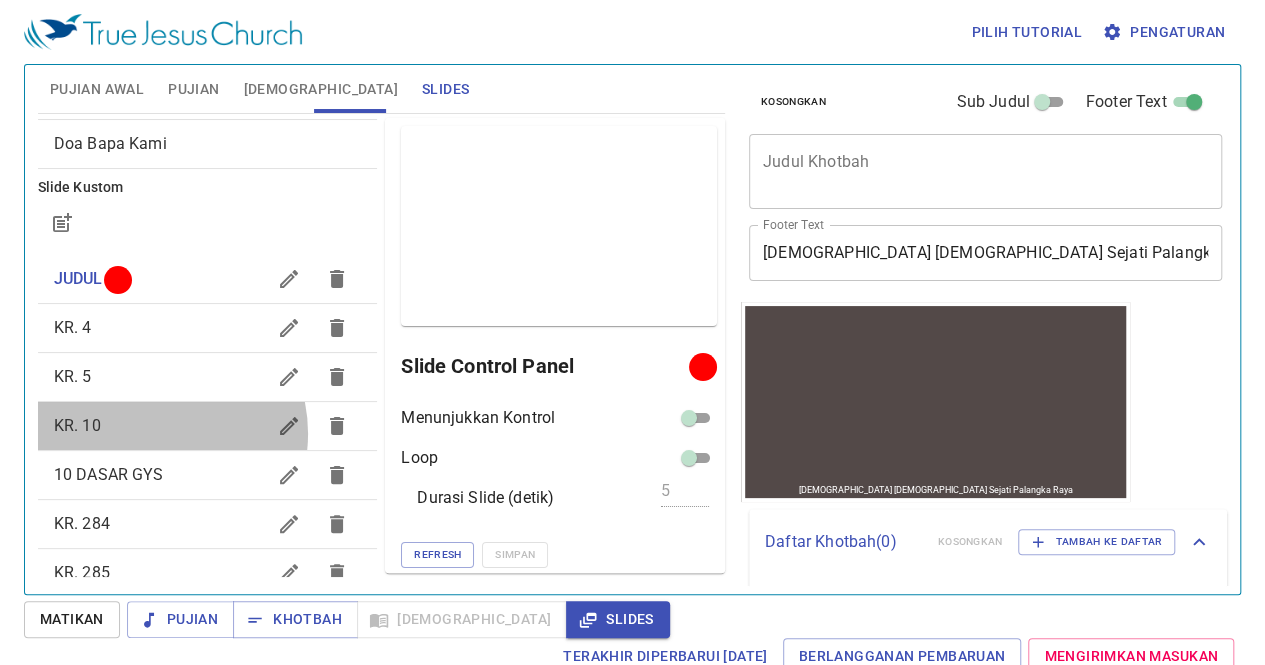 click on "KR. 10" at bounding box center (160, 426) 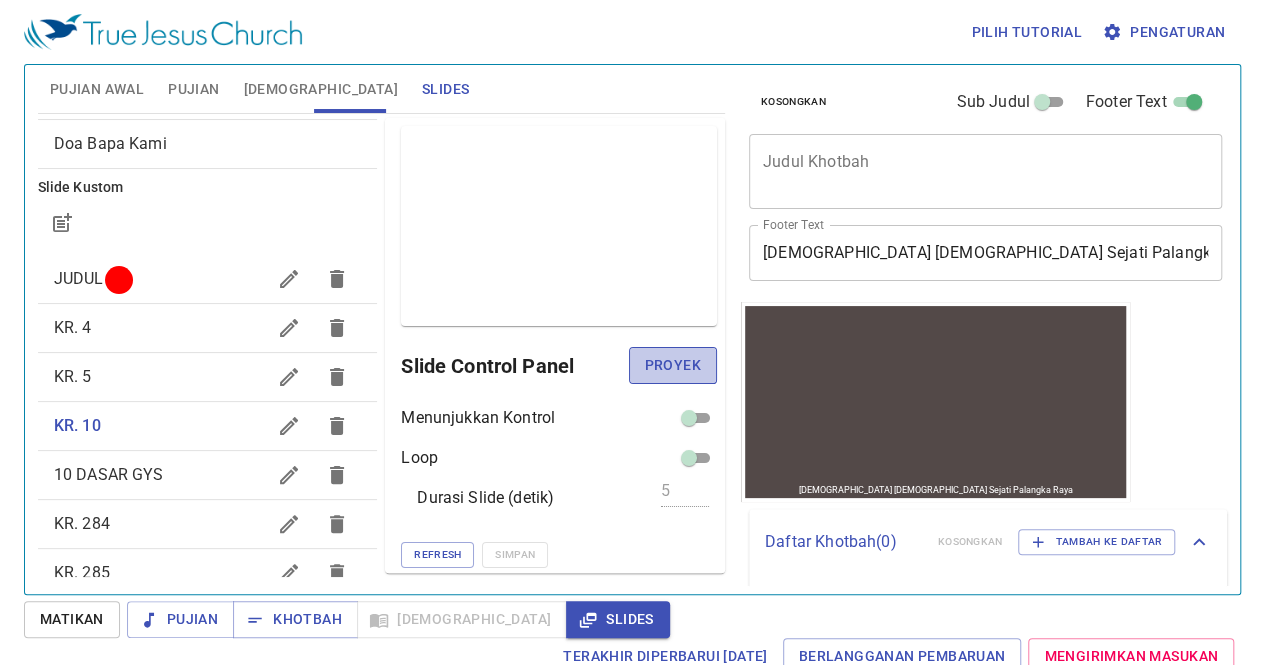 click on "Proyek" at bounding box center [673, 365] 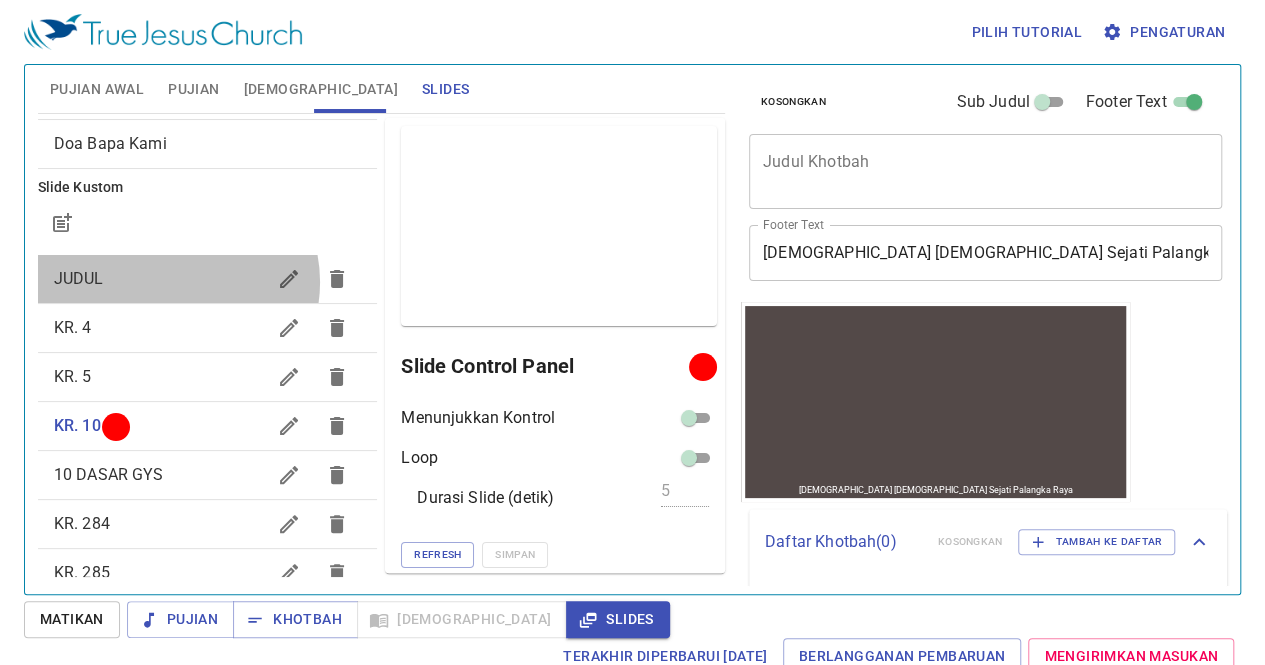click on "JUDUL" at bounding box center [160, 279] 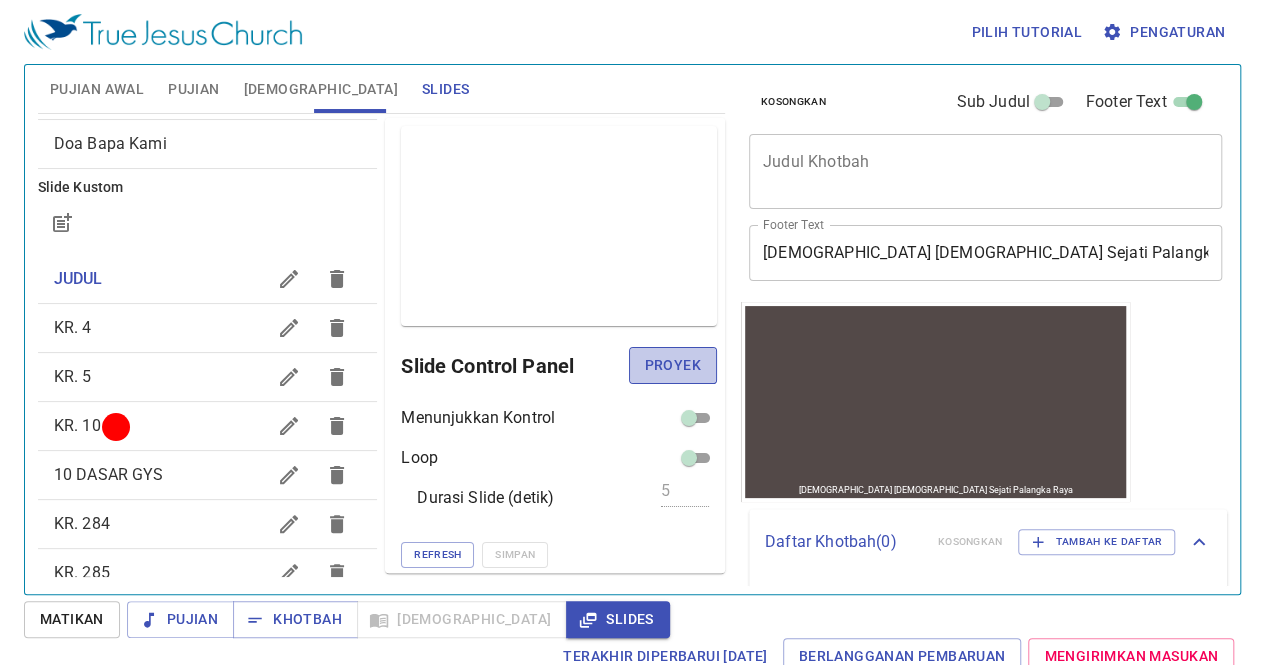 click on "Proyek" at bounding box center [673, 365] 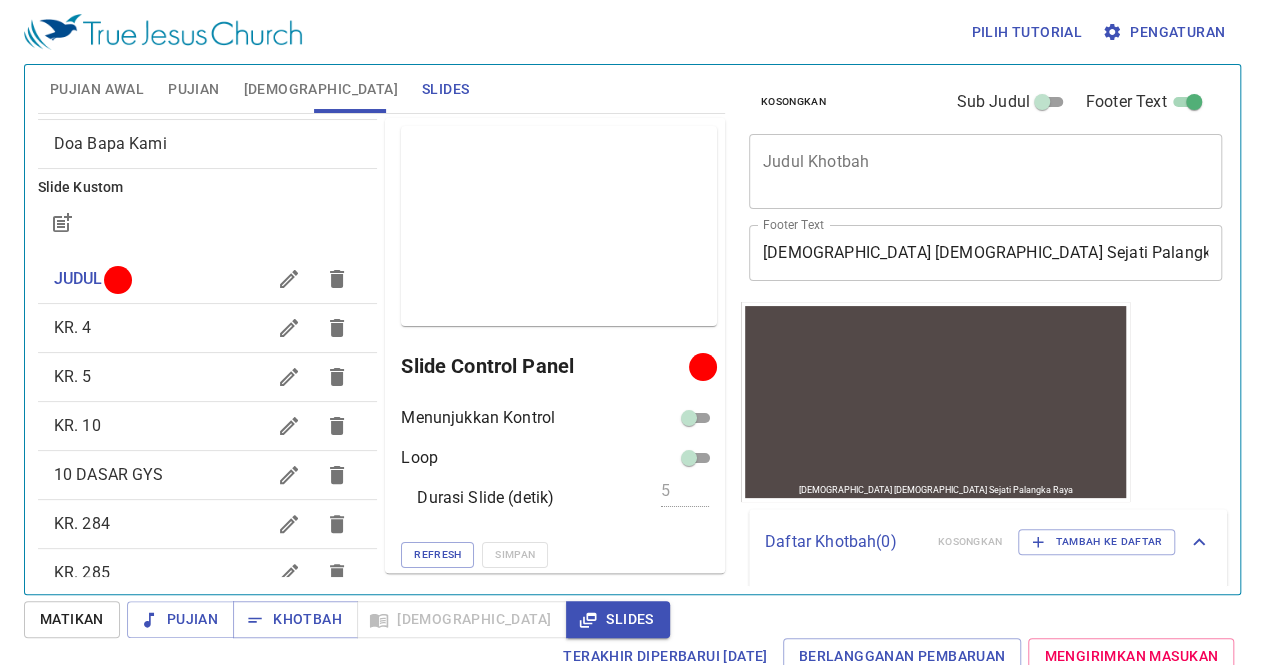scroll, scrollTop: 174, scrollLeft: 0, axis: vertical 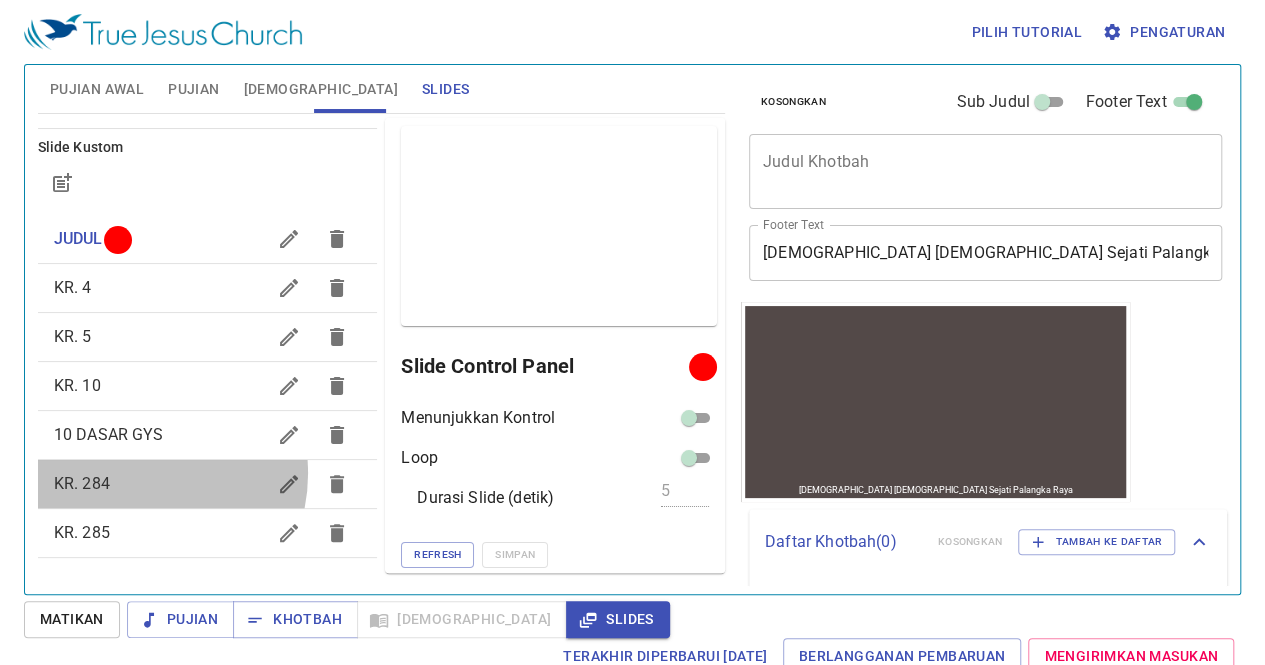click on "KR. 284" at bounding box center (160, 484) 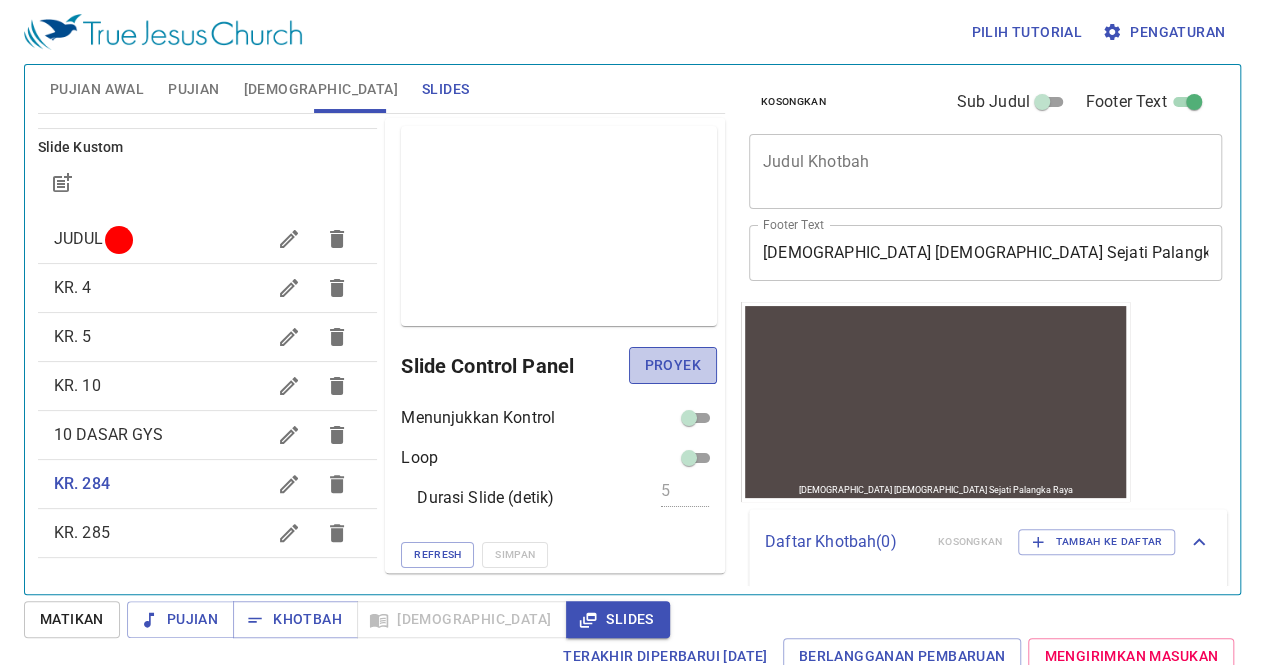 click on "Proyek" at bounding box center [673, 365] 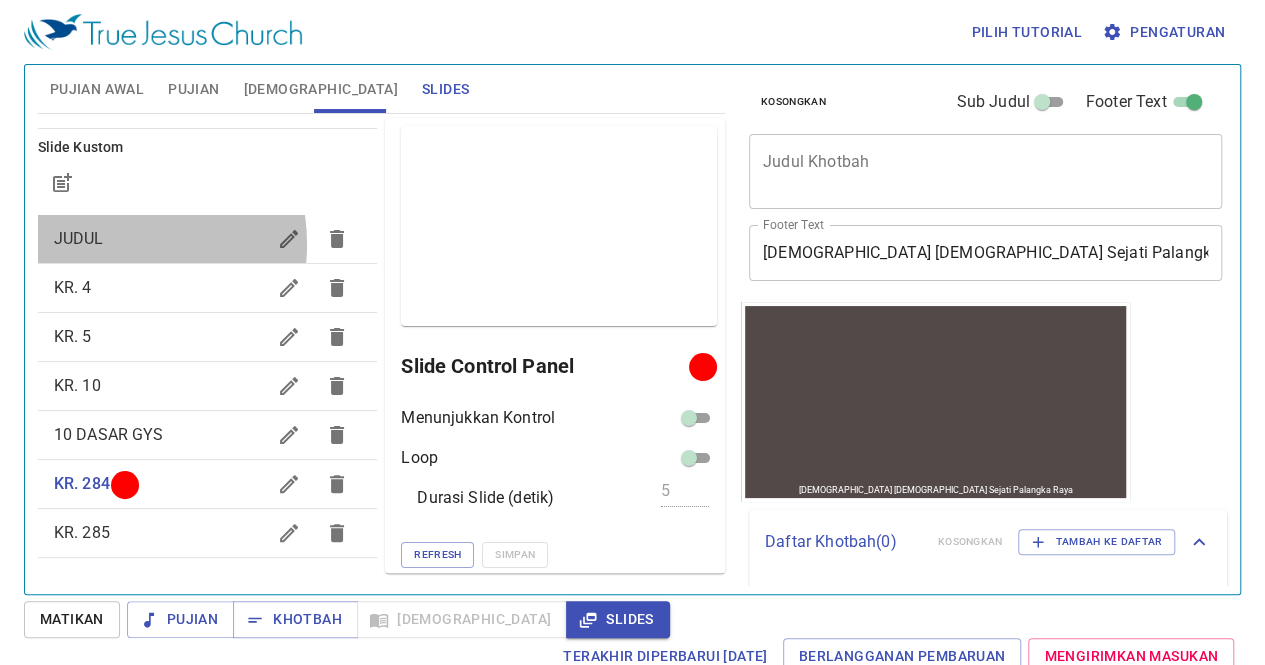 click on "JUDUL" at bounding box center [160, 239] 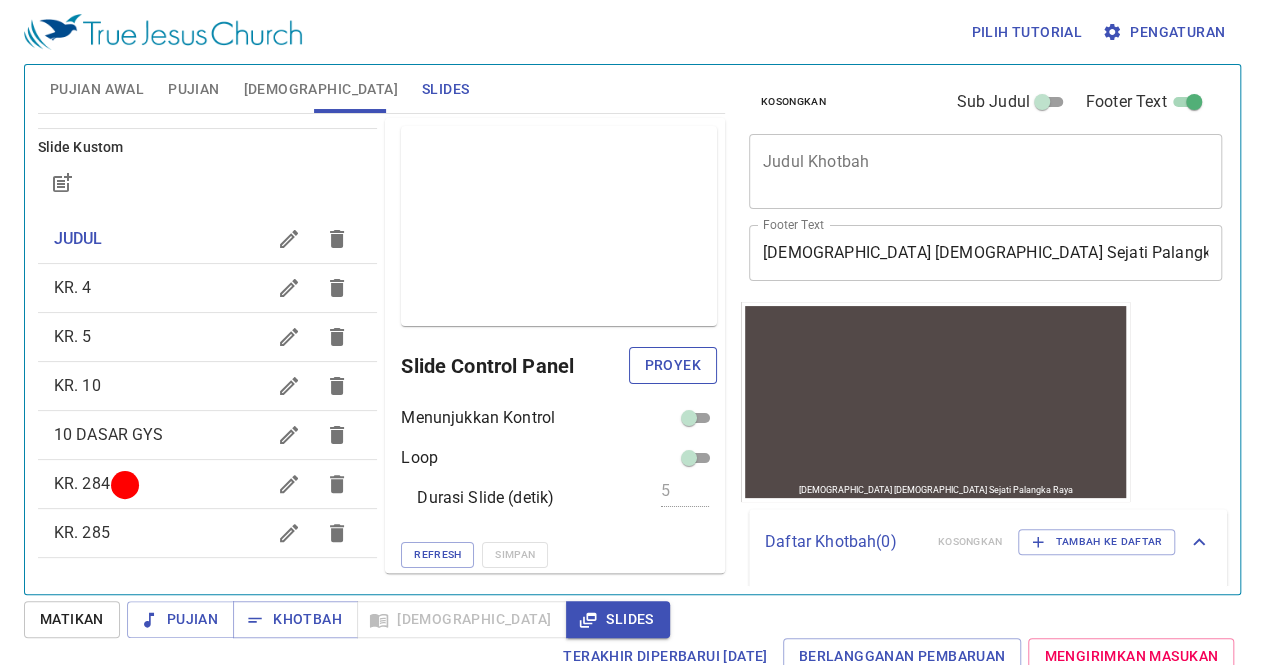 click on "Proyek" at bounding box center [673, 365] 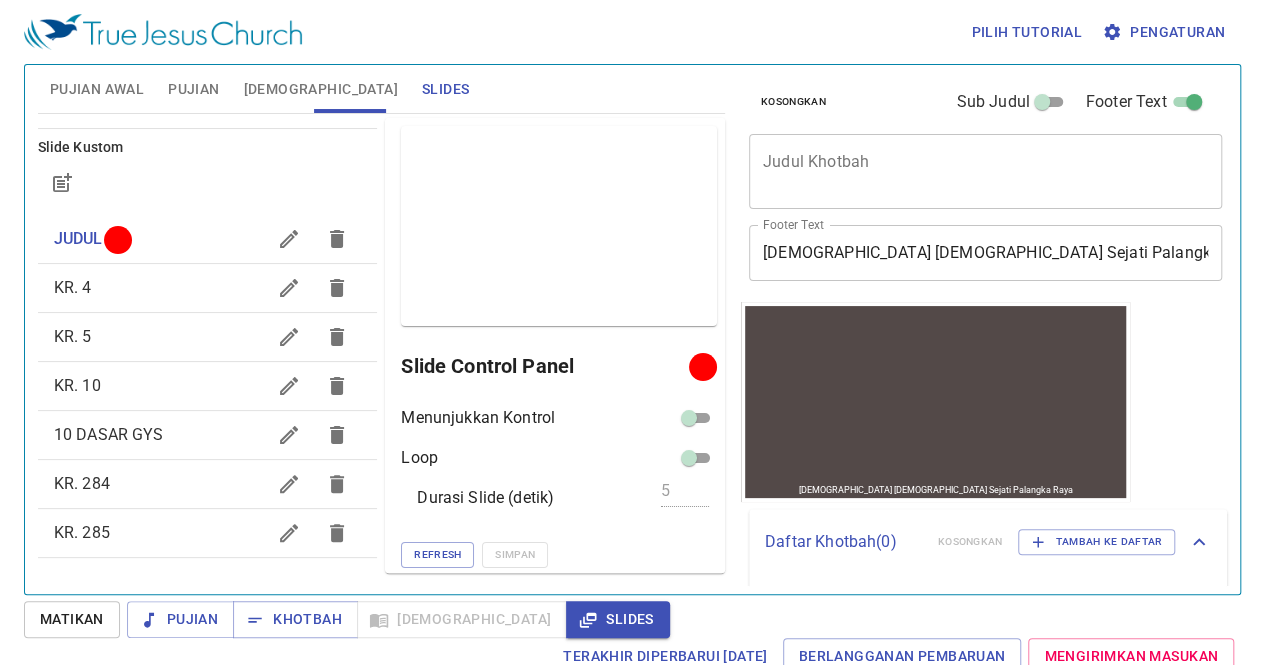 scroll, scrollTop: 0, scrollLeft: 0, axis: both 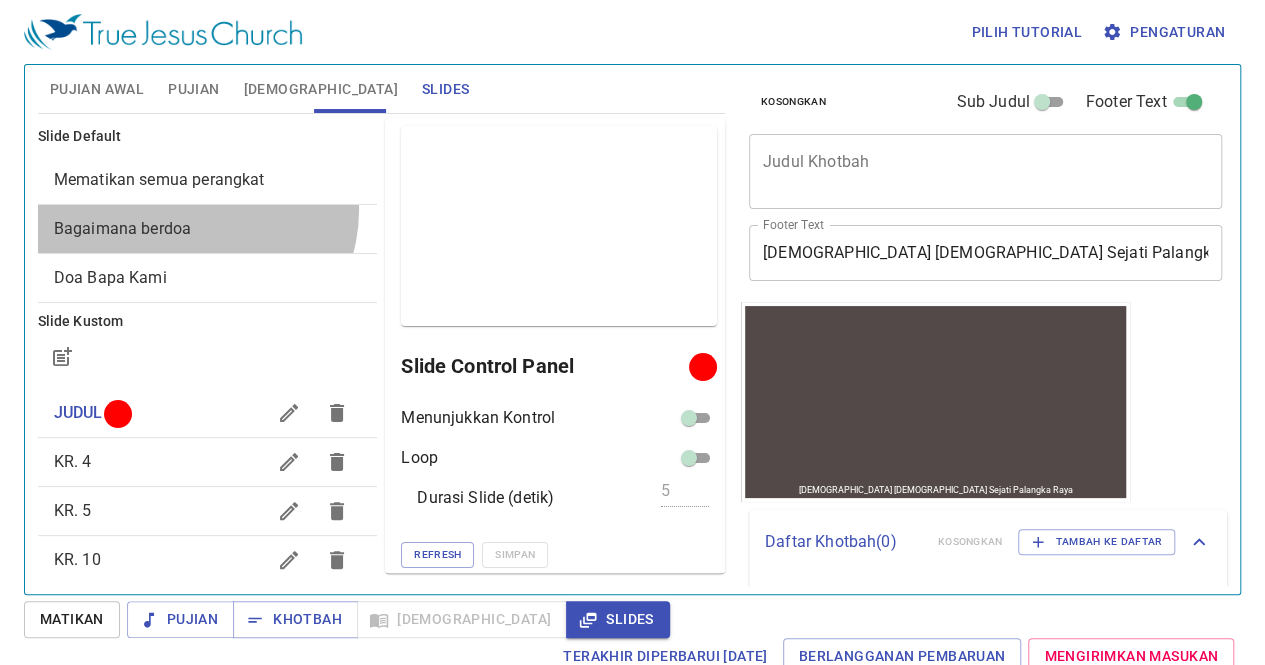 click on "Bagaimana berdoa" at bounding box center (208, 229) 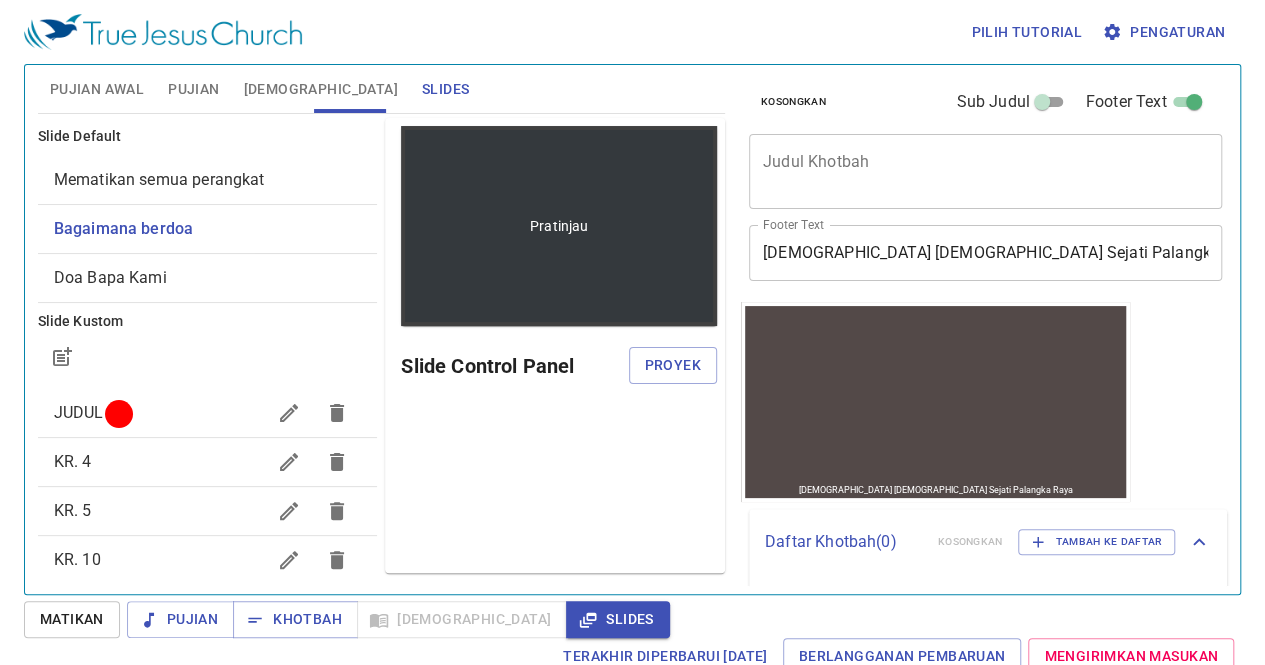 scroll, scrollTop: 0, scrollLeft: 0, axis: both 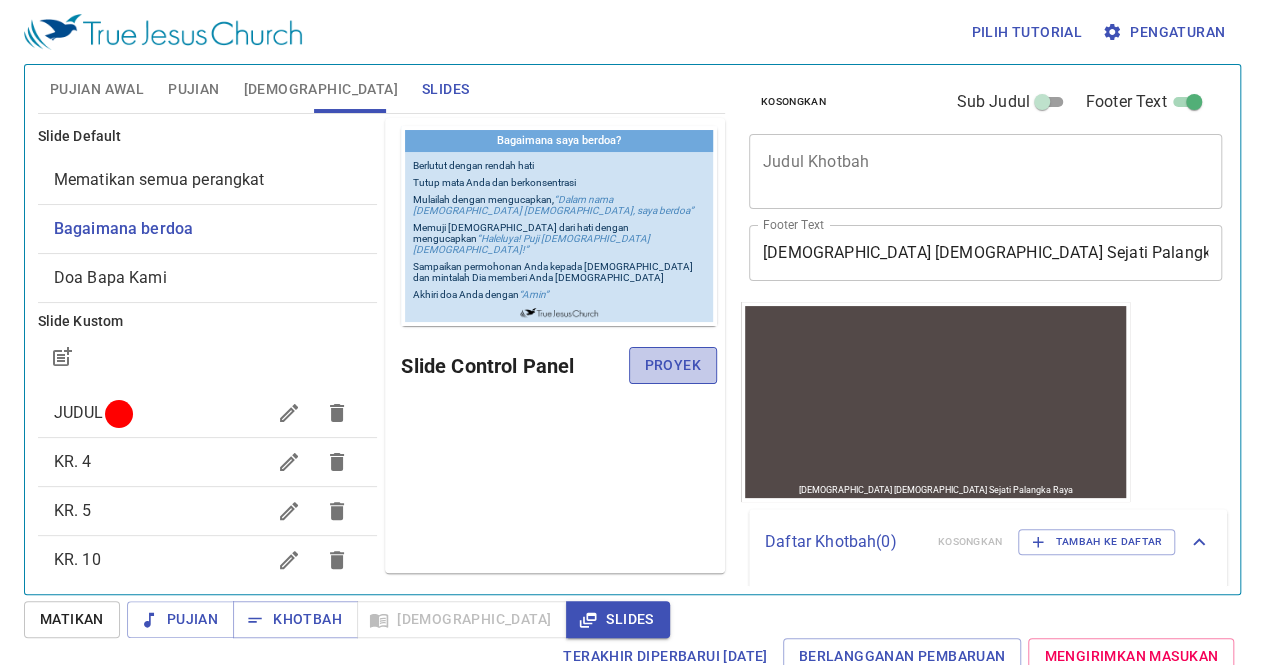 click on "Proyek" at bounding box center [673, 365] 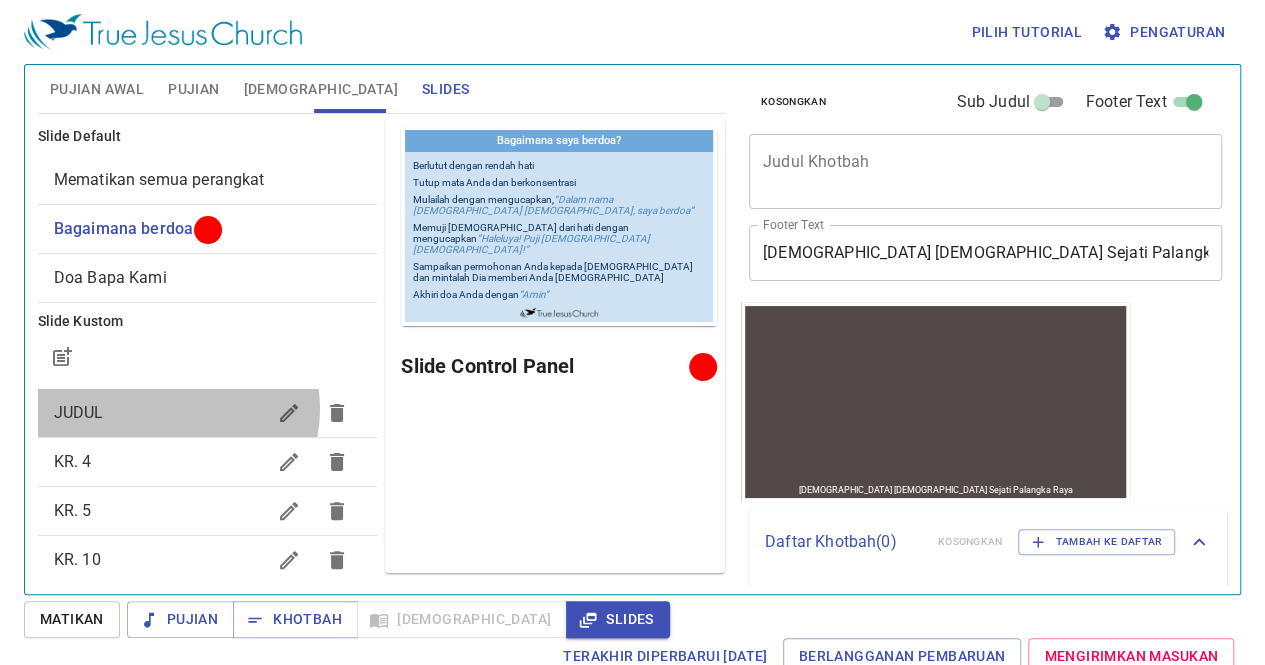 click on "JUDUL" at bounding box center (160, 413) 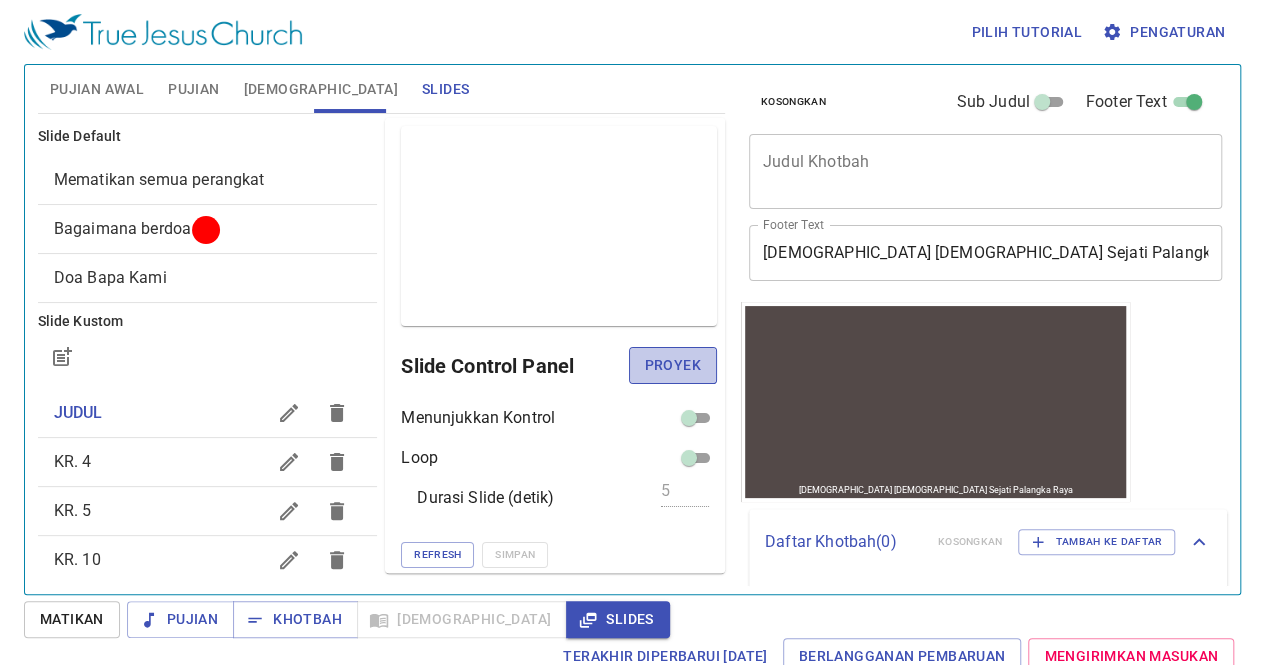 click on "Proyek" at bounding box center (673, 365) 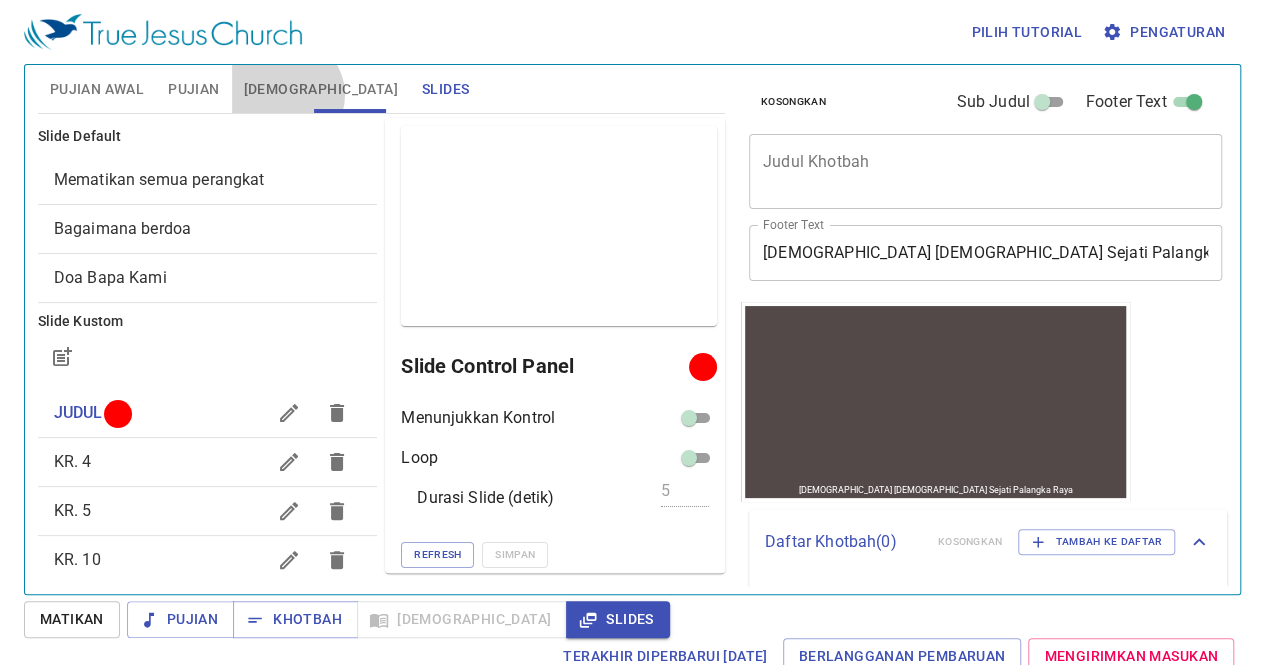 click on "Alkitab" at bounding box center (321, 89) 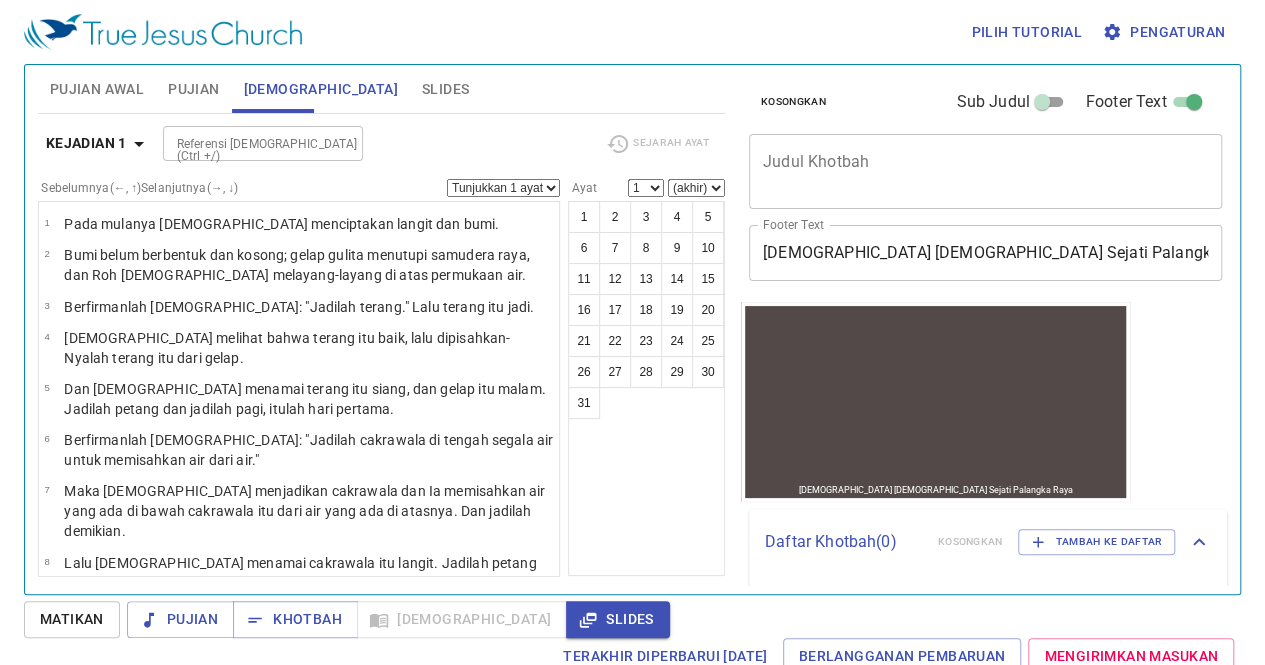 click on "Referensi Alkitab (Ctrl +/)" at bounding box center (263, 143) 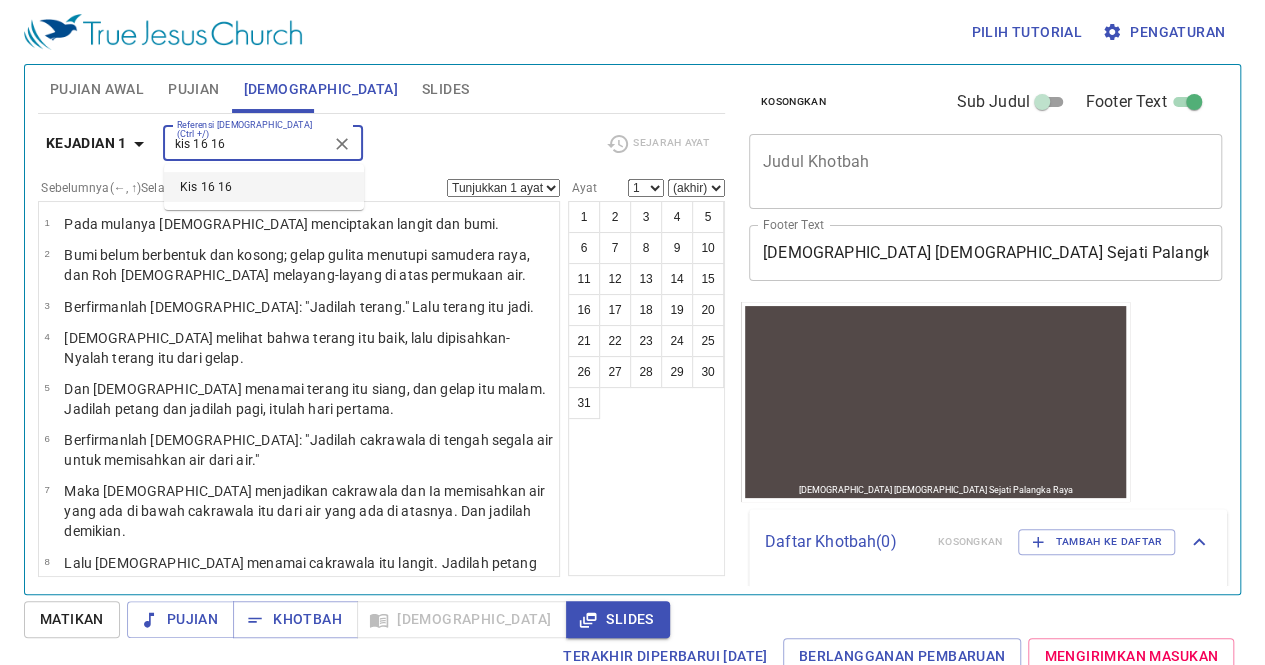 click on "Kis 16 16" at bounding box center (264, 187) 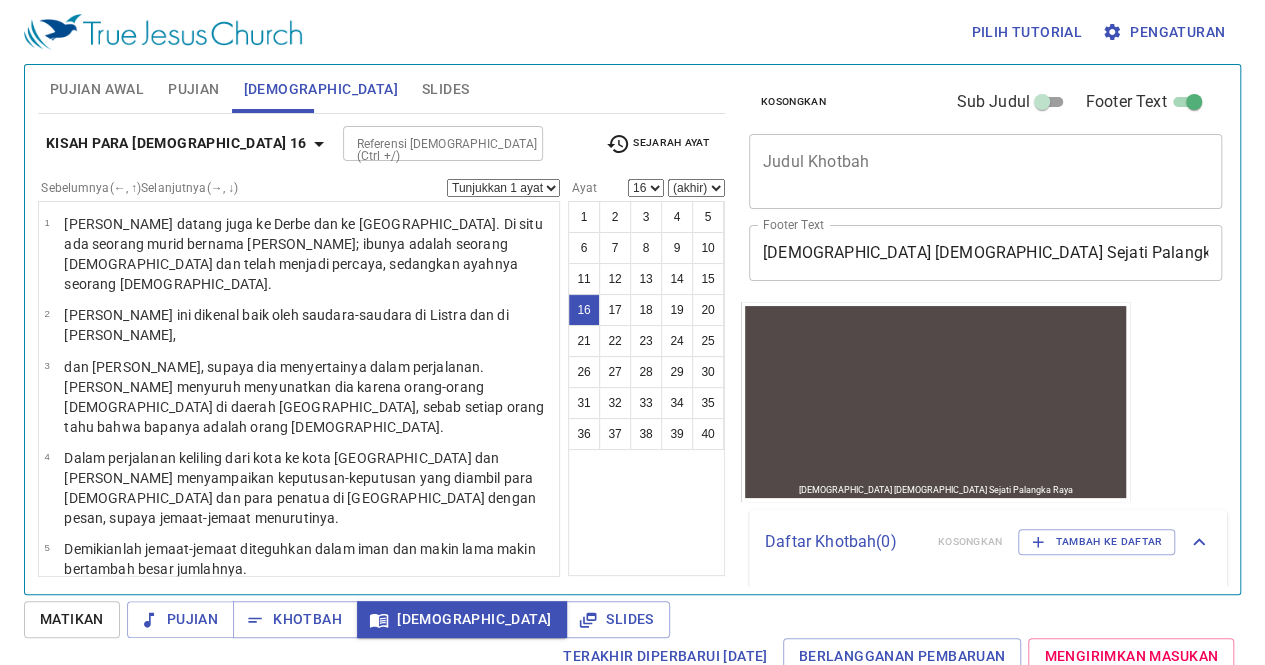 scroll, scrollTop: 9, scrollLeft: 0, axis: vertical 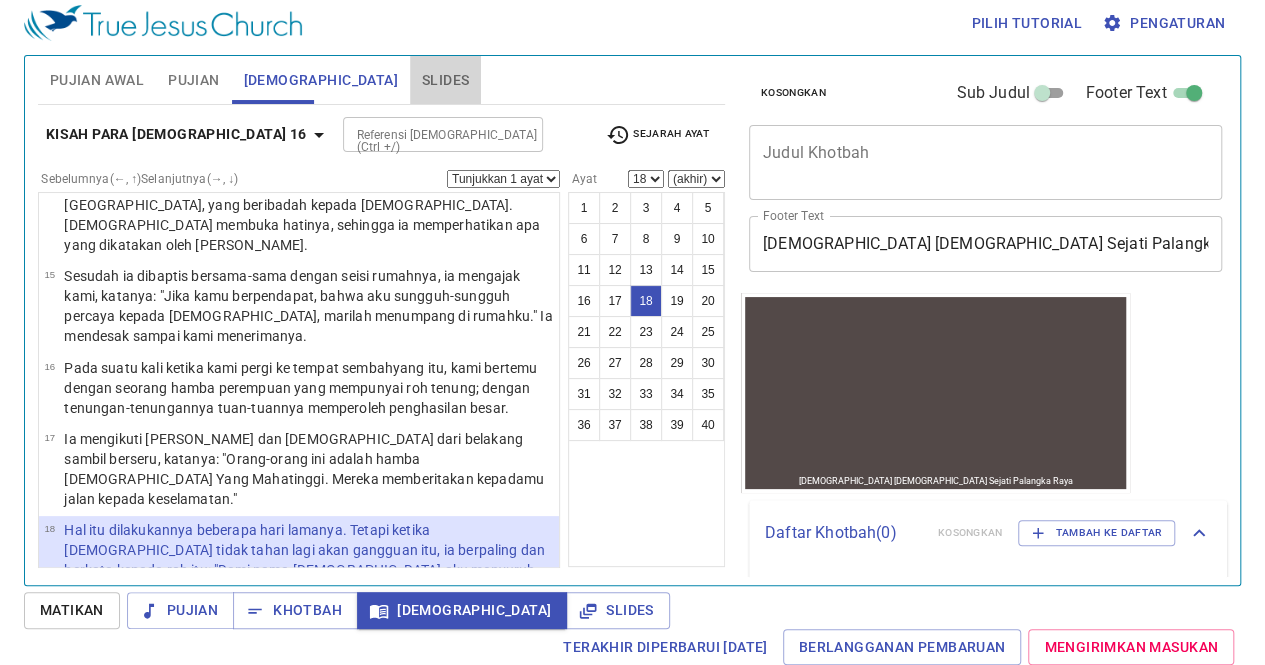 click on "Slides" at bounding box center [445, 80] 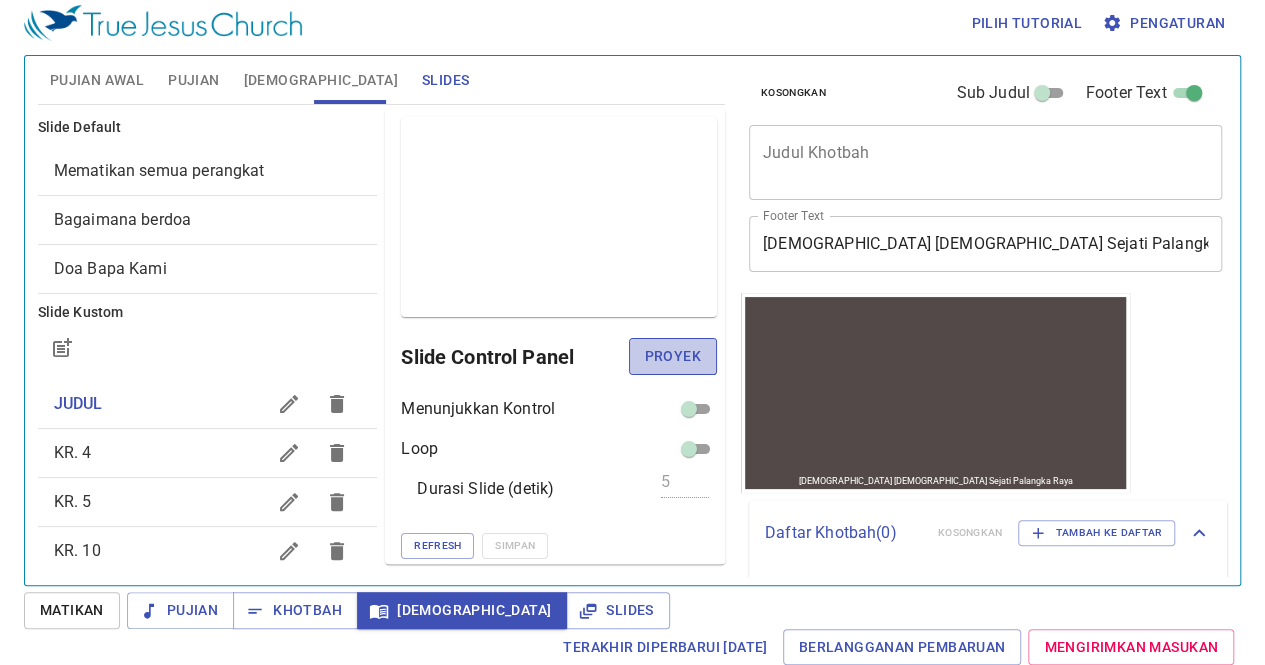 click on "Proyek" at bounding box center [673, 356] 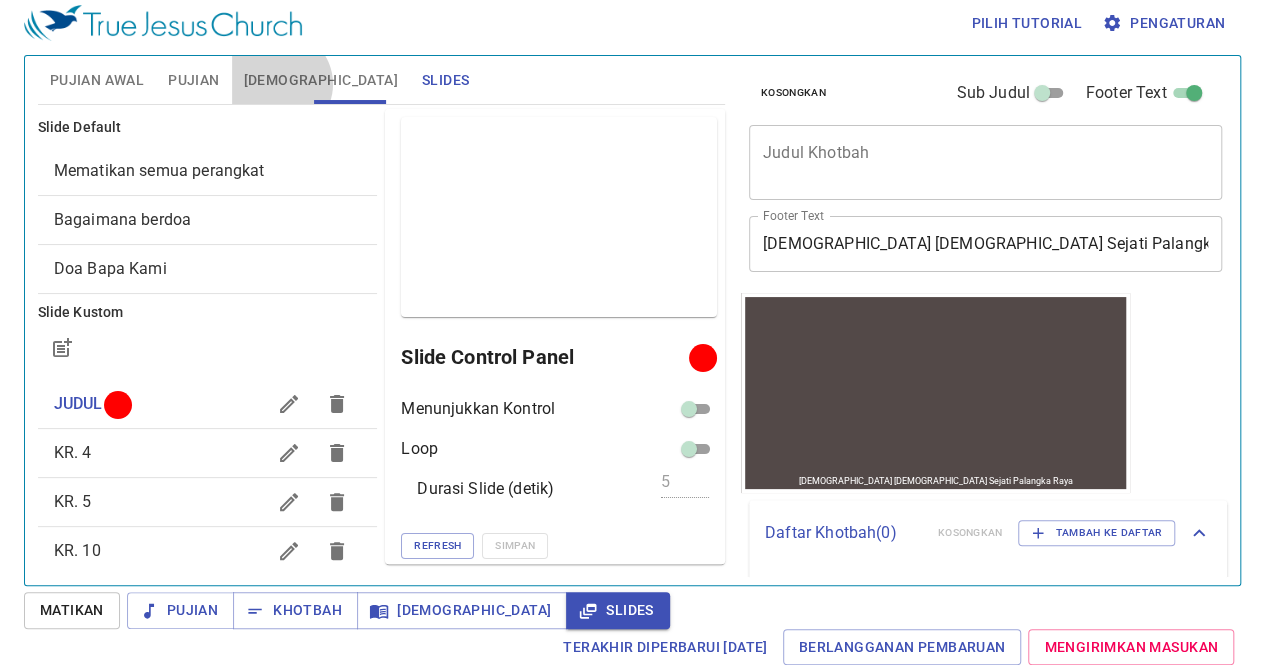click on "Alkitab" at bounding box center (321, 80) 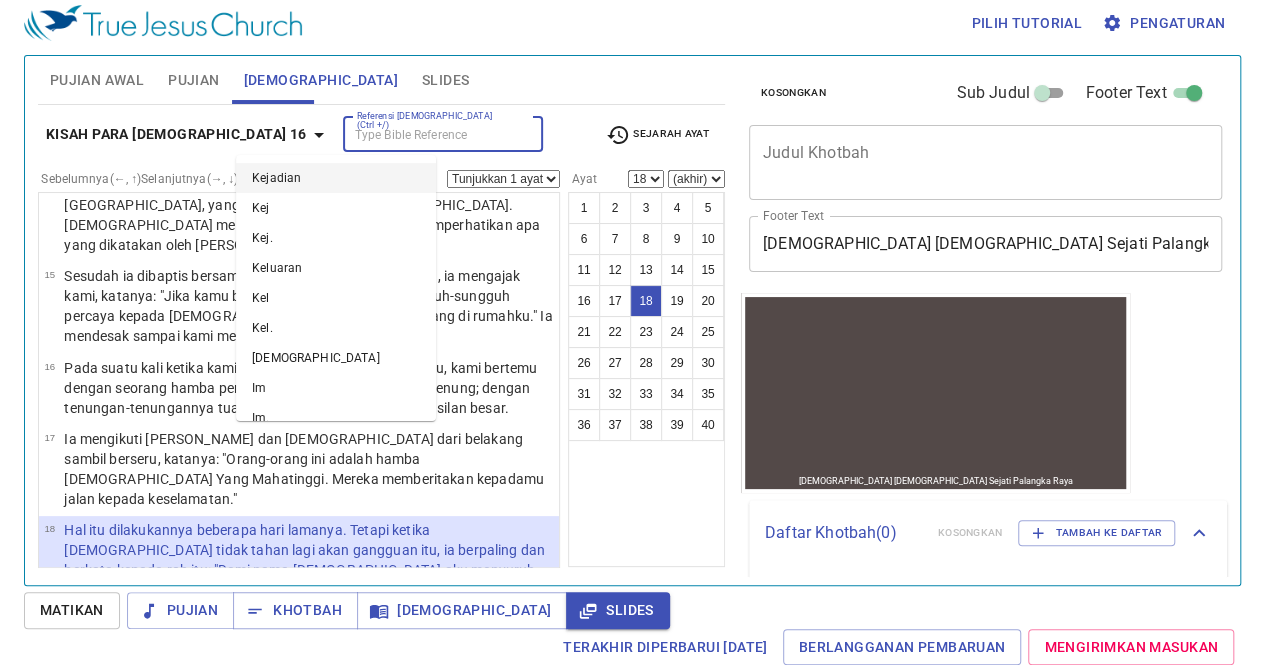 click on "Referensi Alkitab (Ctrl +/)" at bounding box center [426, 134] 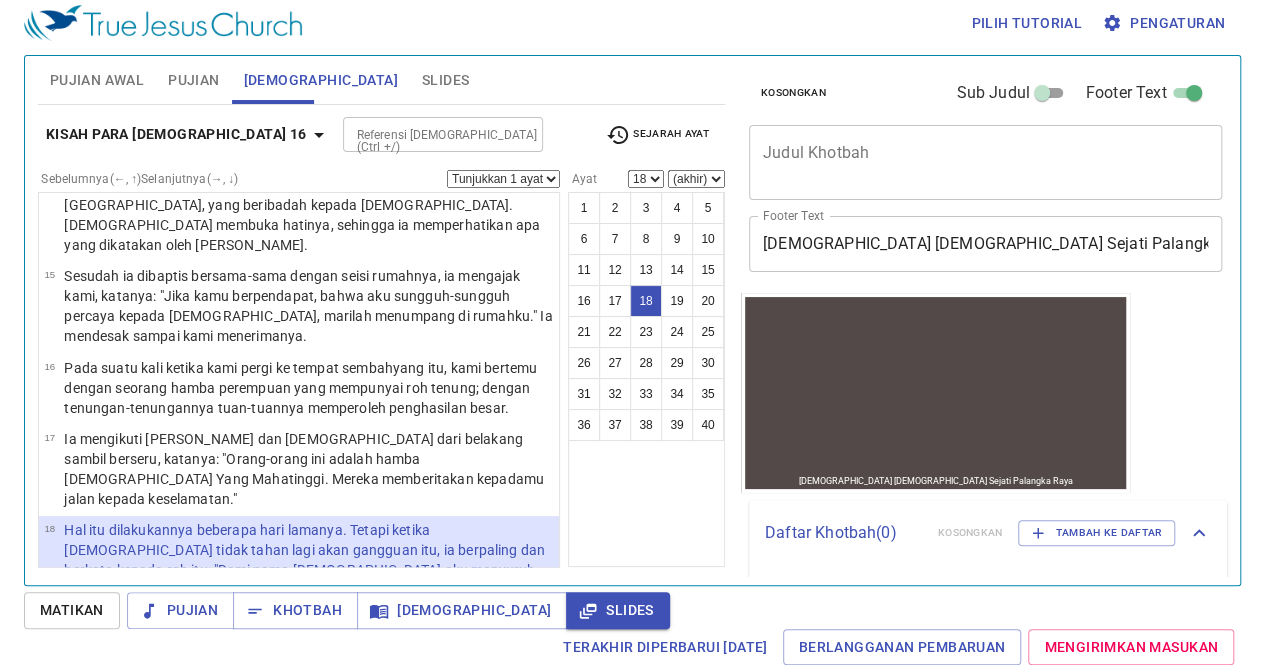 click on "Hal itu dilakukannya beberapa hari lamanya. Tetapi ketika Paulus tidak tahan lagi akan gangguan itu, ia berpaling dan berkata kepada roh itu: "Demi nama Yesus Kristus aku menyuruh engkau keluar dari perempuan ini." Seketika itu juga keluarlah roh itu." at bounding box center (308, 560) 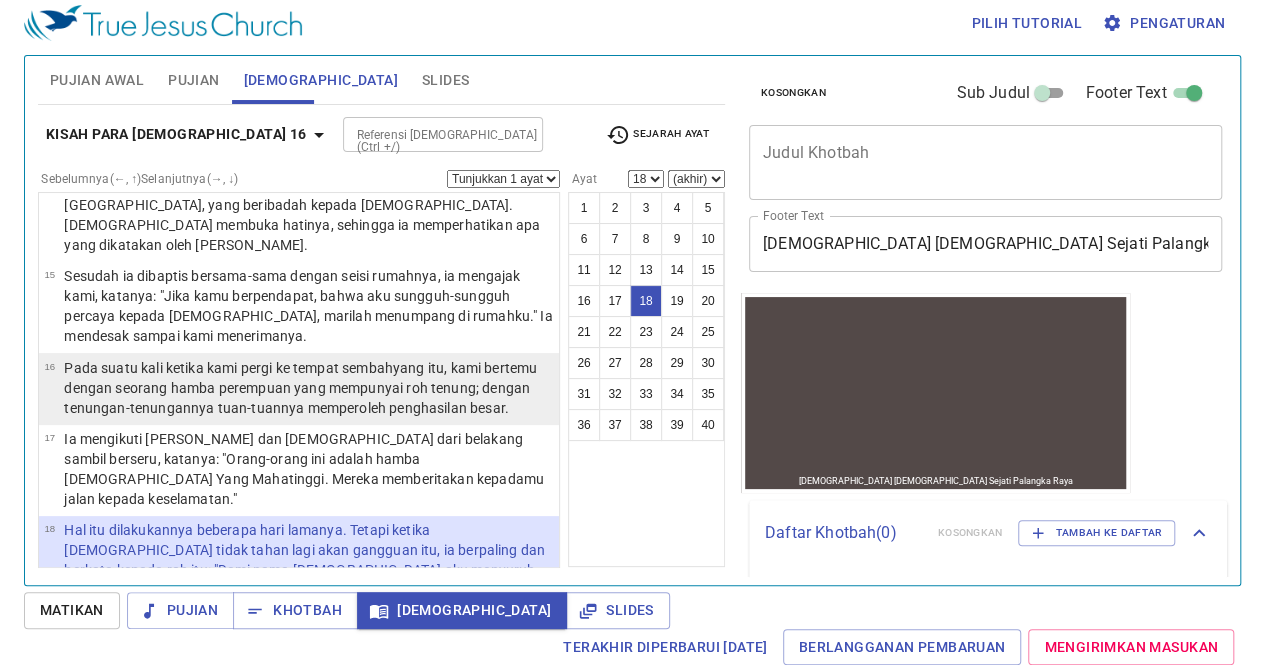 click on "Pada suatu kali ketika kami pergi ke tempat sembahyang itu, kami bertemu dengan seorang hamba perempuan yang mempunyai roh tenung; dengan tenungan-tenungannya tuan-tuannya memperoleh penghasilan besar." at bounding box center [308, 389] 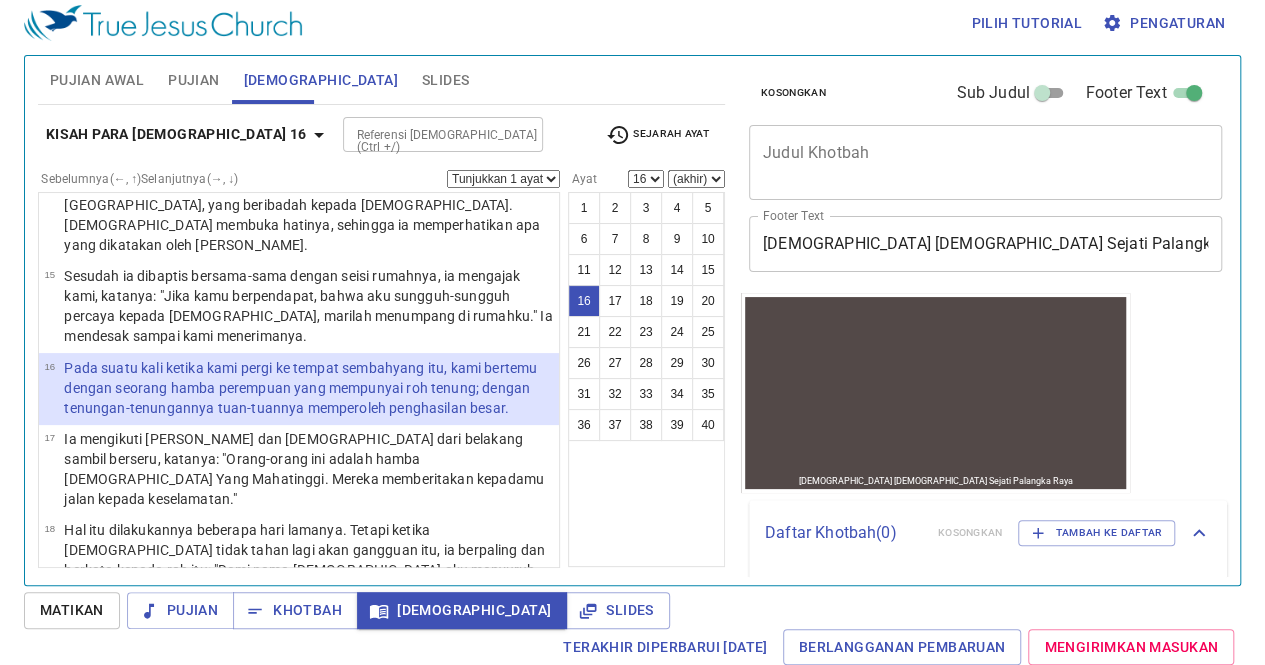 scroll, scrollTop: 834, scrollLeft: 0, axis: vertical 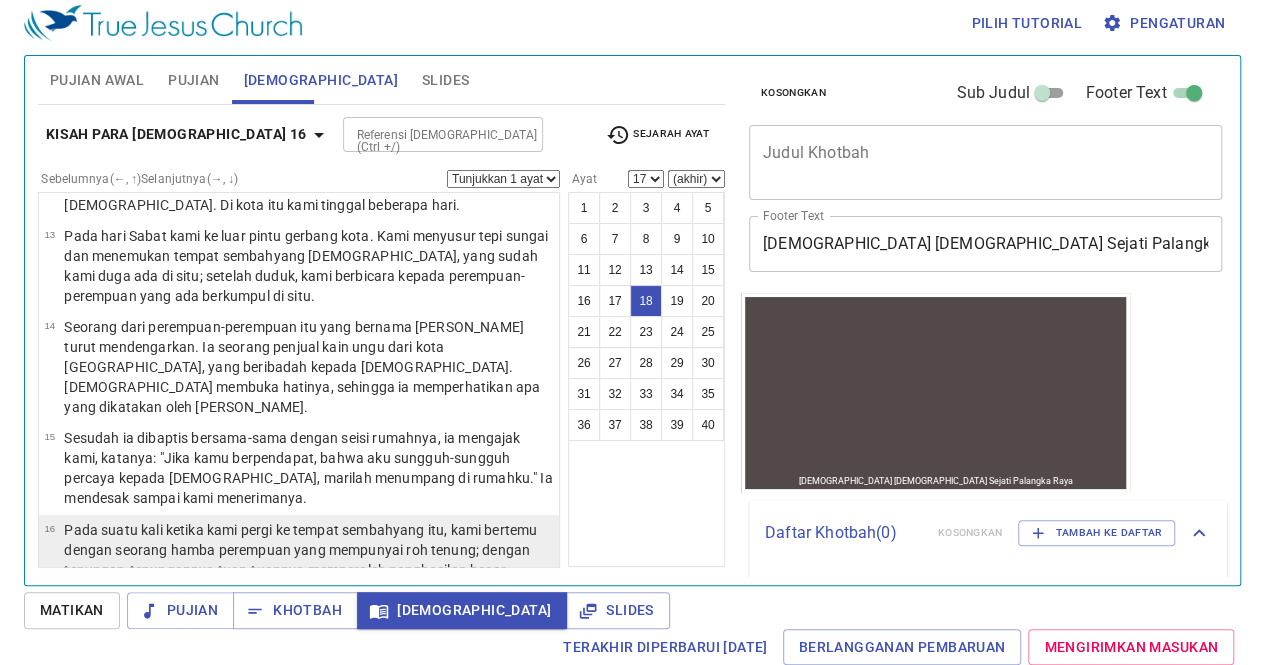 select on "18" 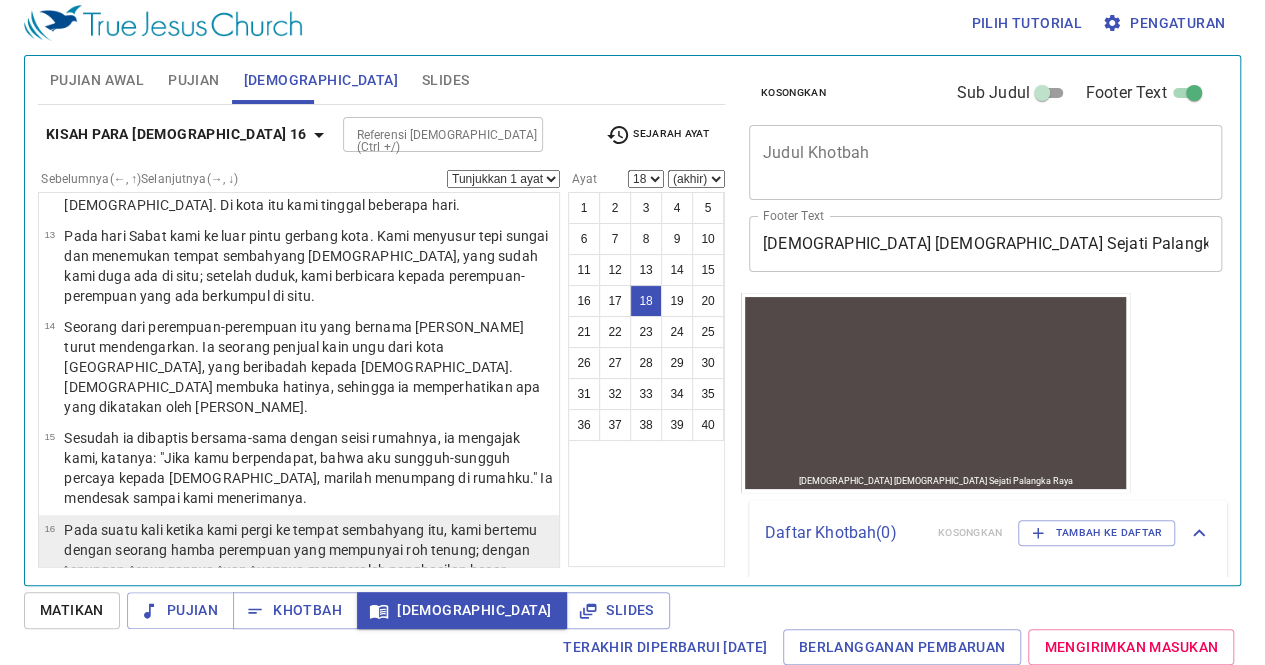 scroll, scrollTop: 996, scrollLeft: 0, axis: vertical 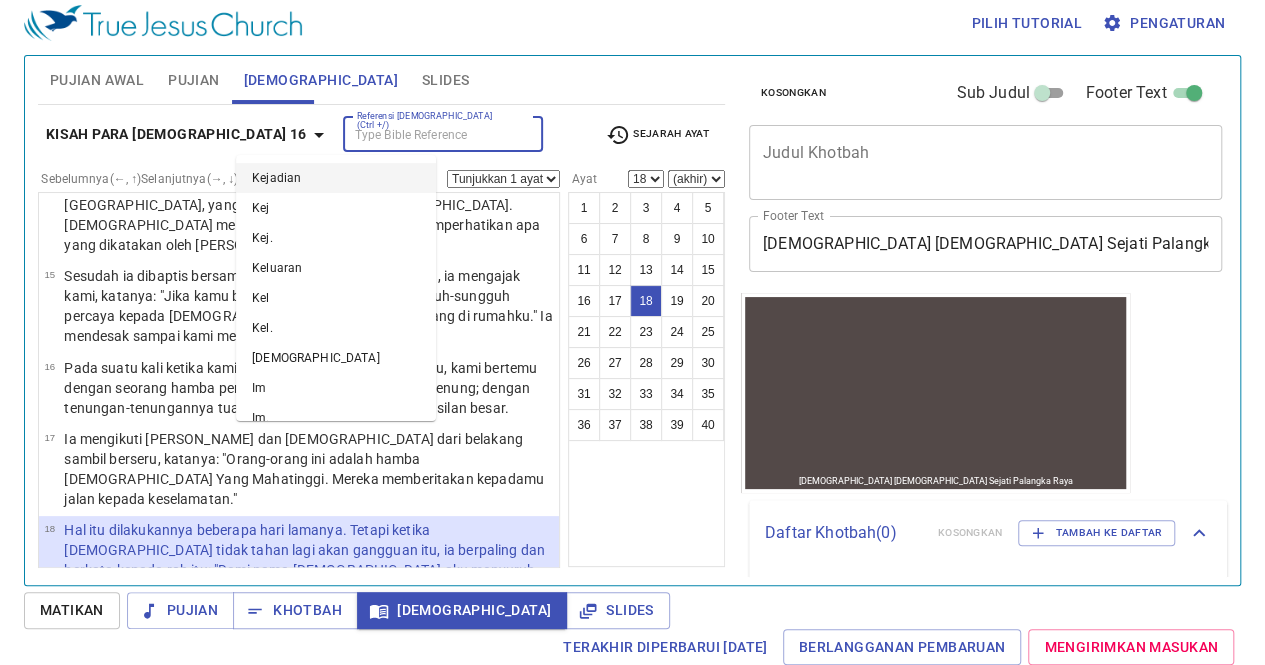 click on "Referensi Alkitab (Ctrl +/)" at bounding box center [426, 134] 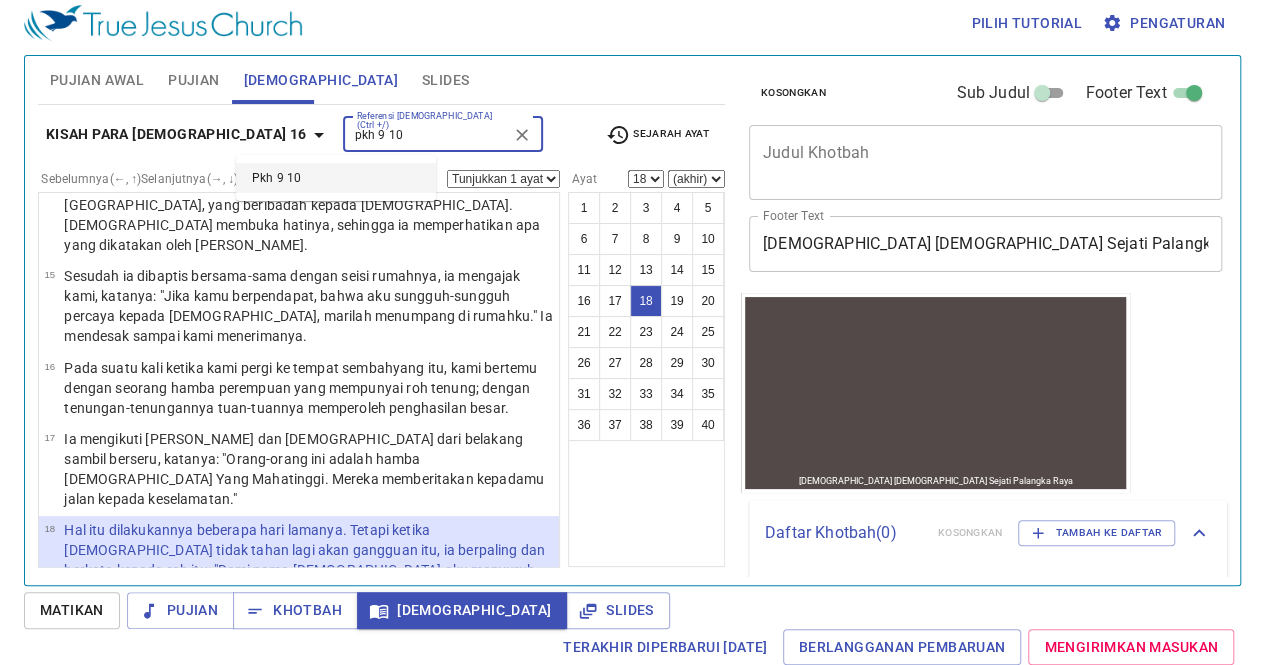 type on "pkh 9 10" 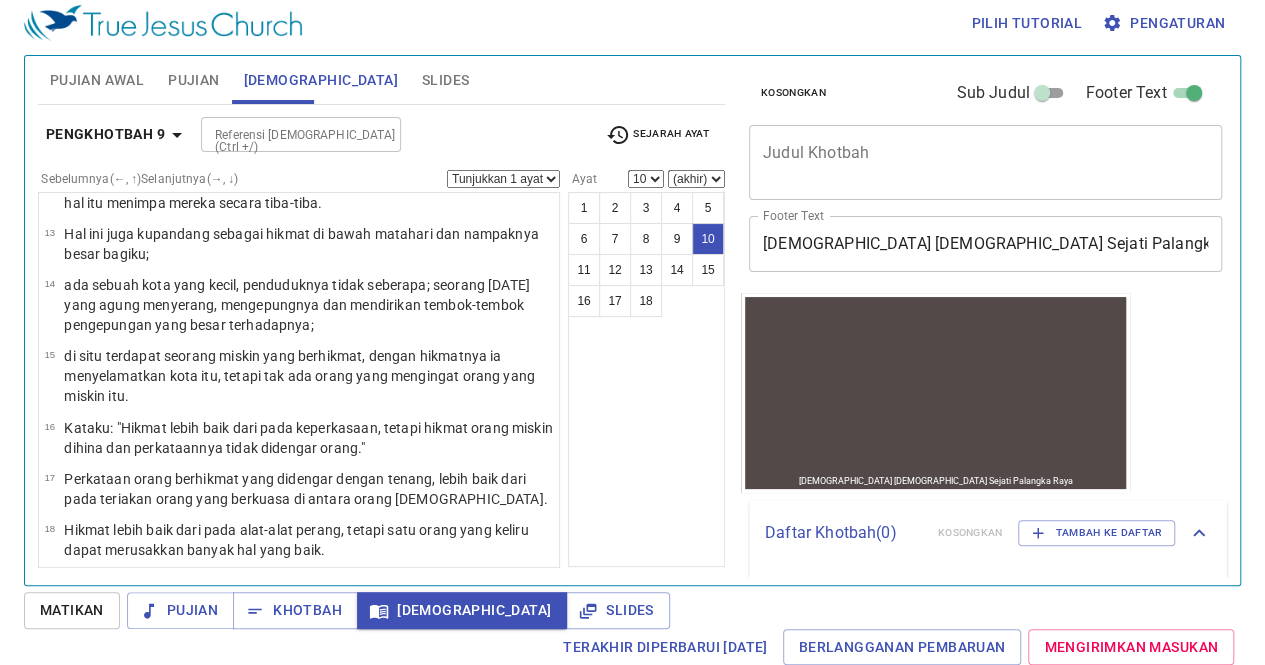 scroll, scrollTop: 576, scrollLeft: 0, axis: vertical 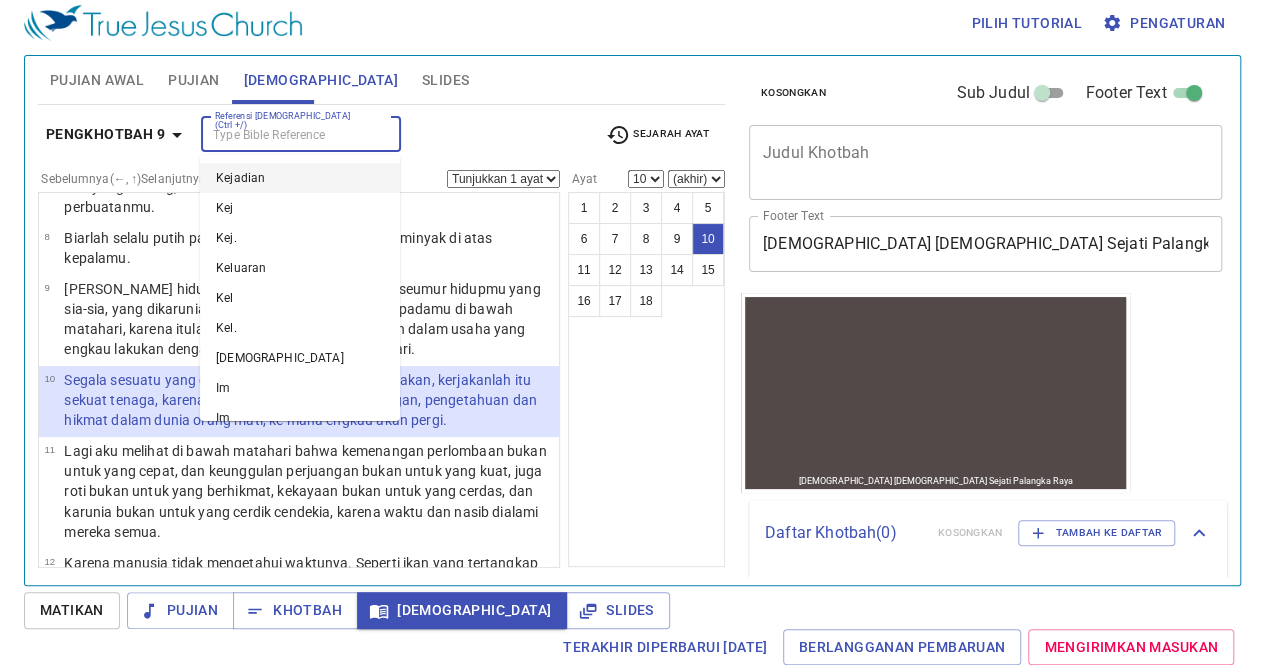 click on "Referensi Alkitab (Ctrl +/)" at bounding box center (284, 134) 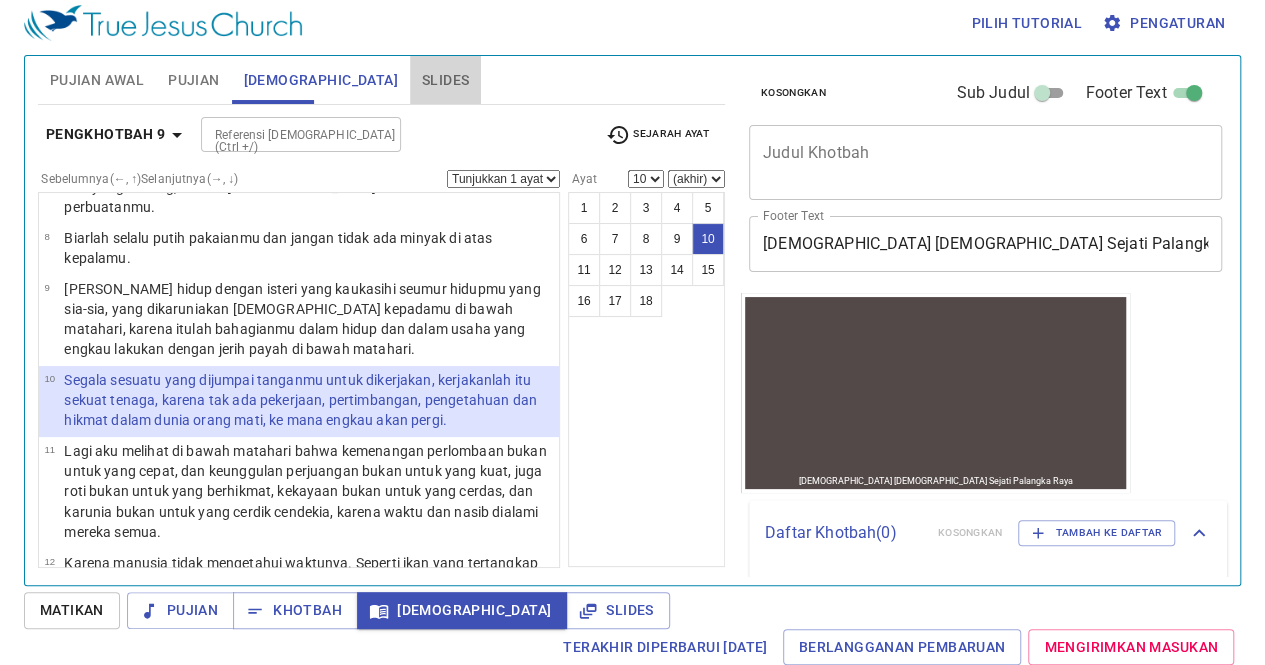 click on "Slides" at bounding box center (445, 80) 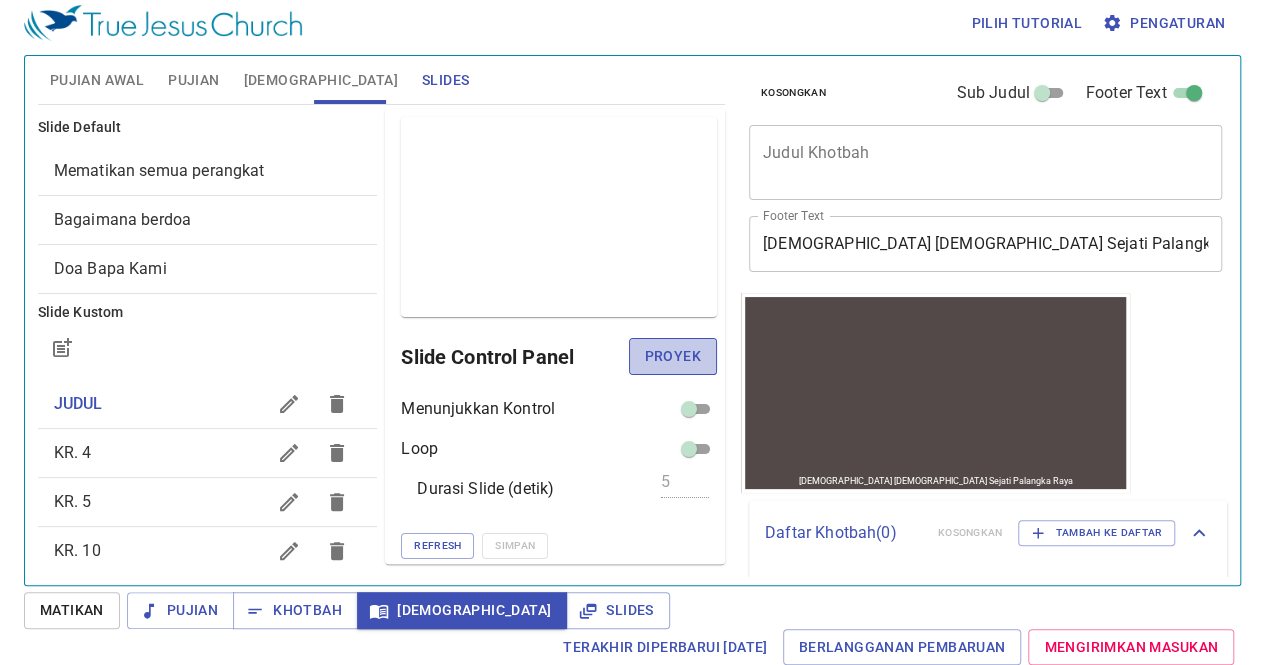 click on "Proyek" at bounding box center (673, 356) 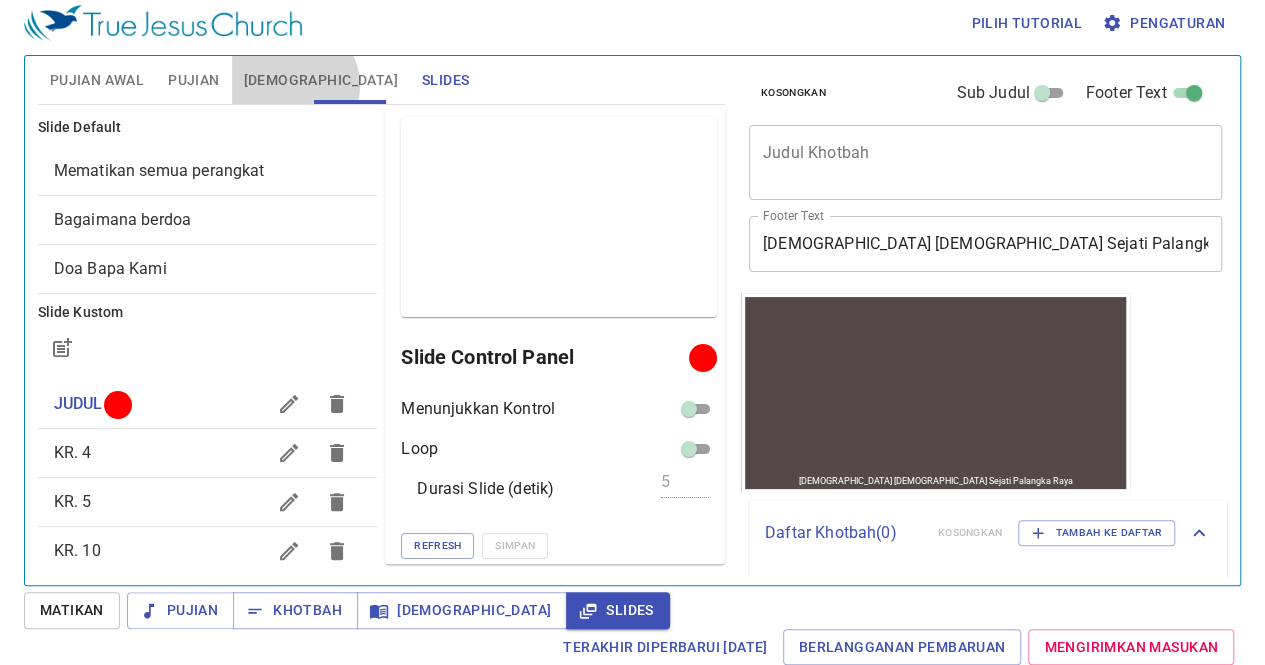 click on "Alkitab" at bounding box center [321, 80] 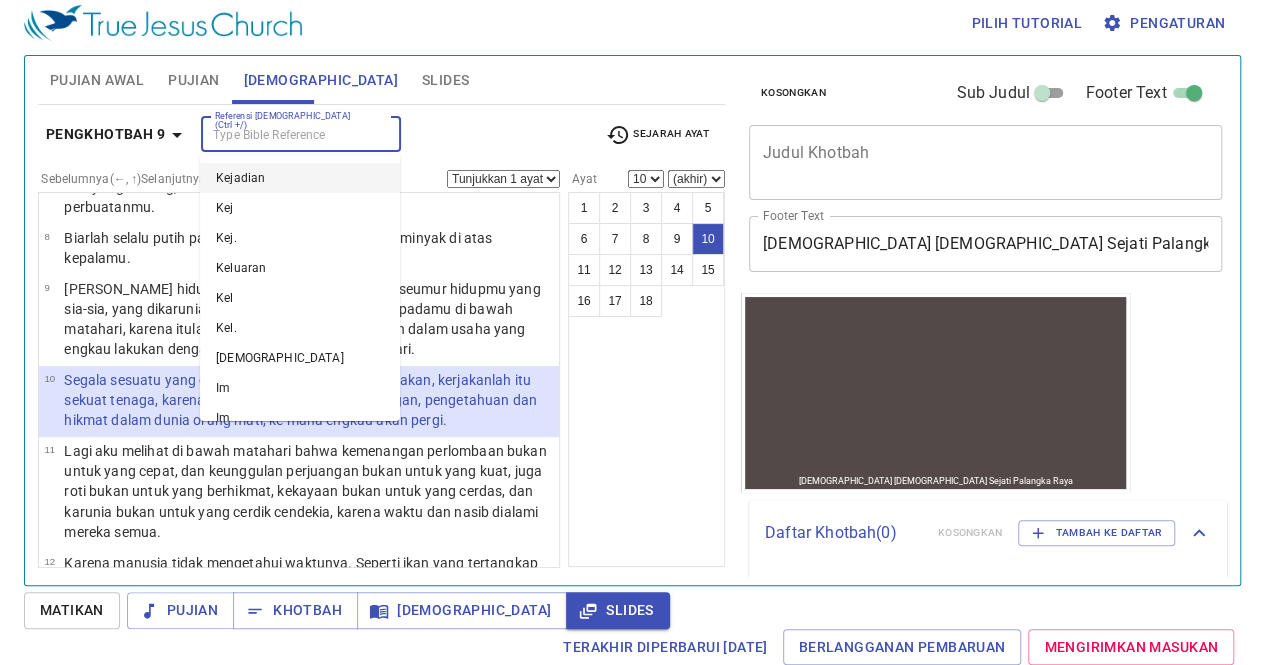 click on "Referensi Alkitab (Ctrl +/)" at bounding box center [284, 134] 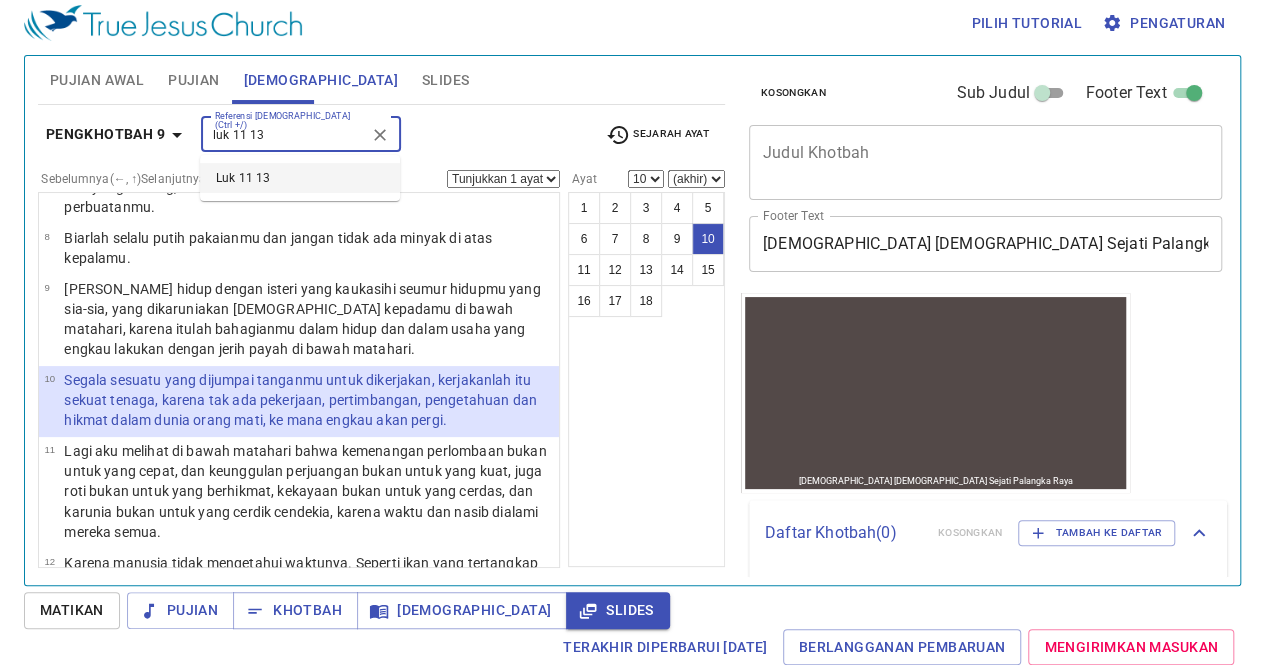 type on "luk 11 13" 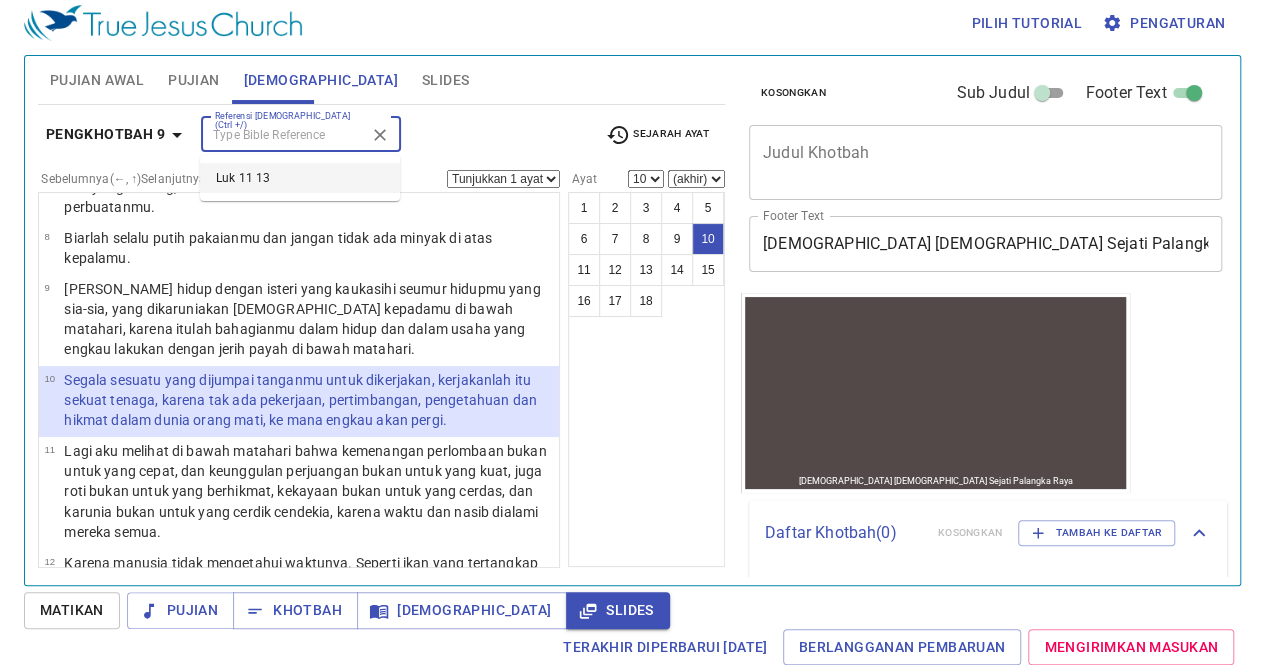 select on "13" 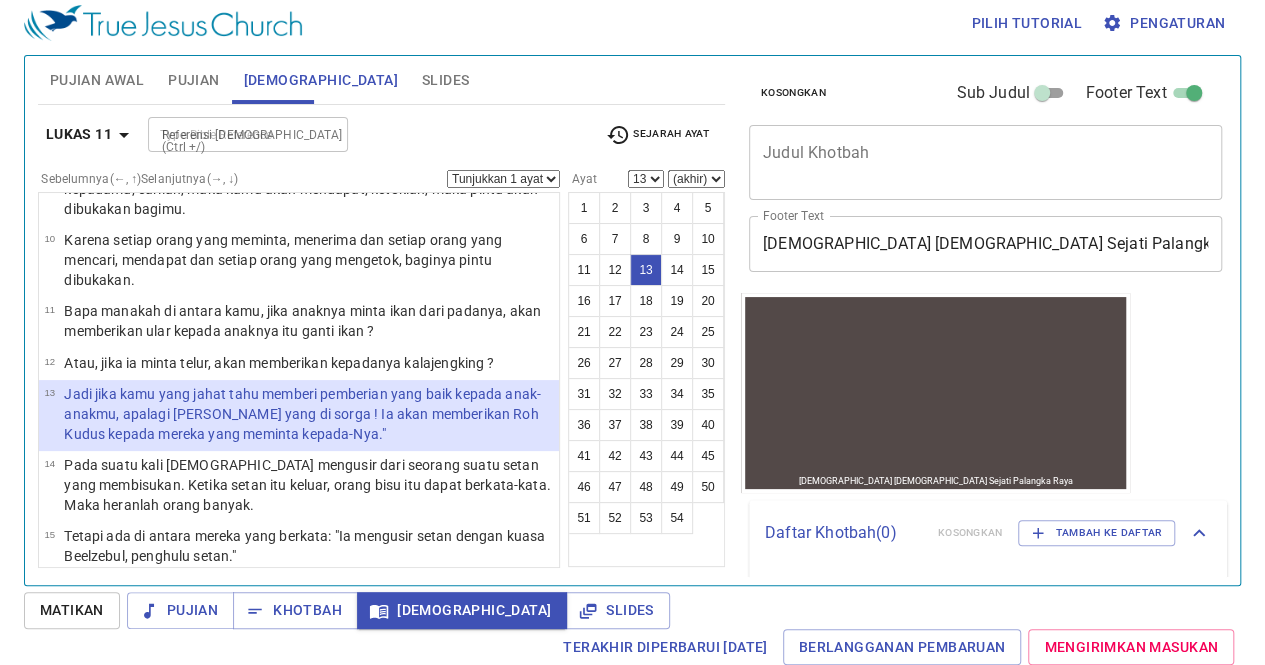 scroll, scrollTop: 630, scrollLeft: 0, axis: vertical 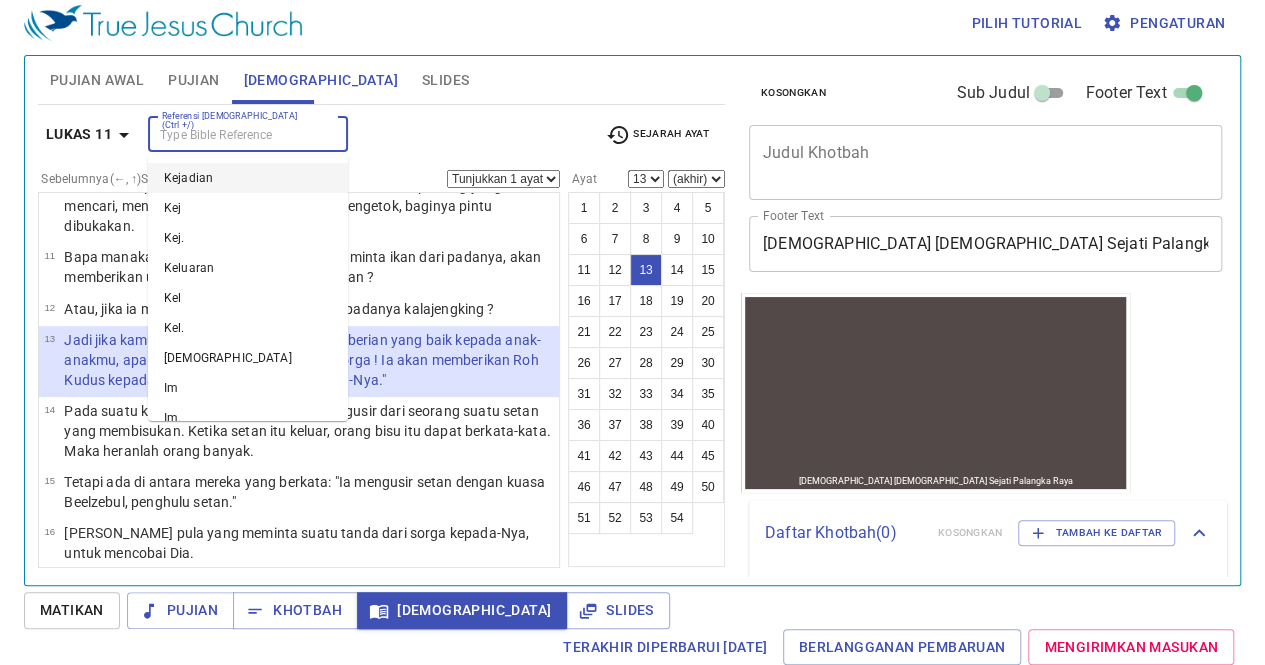 click on "Referensi Alkitab (Ctrl +/)" at bounding box center [231, 134] 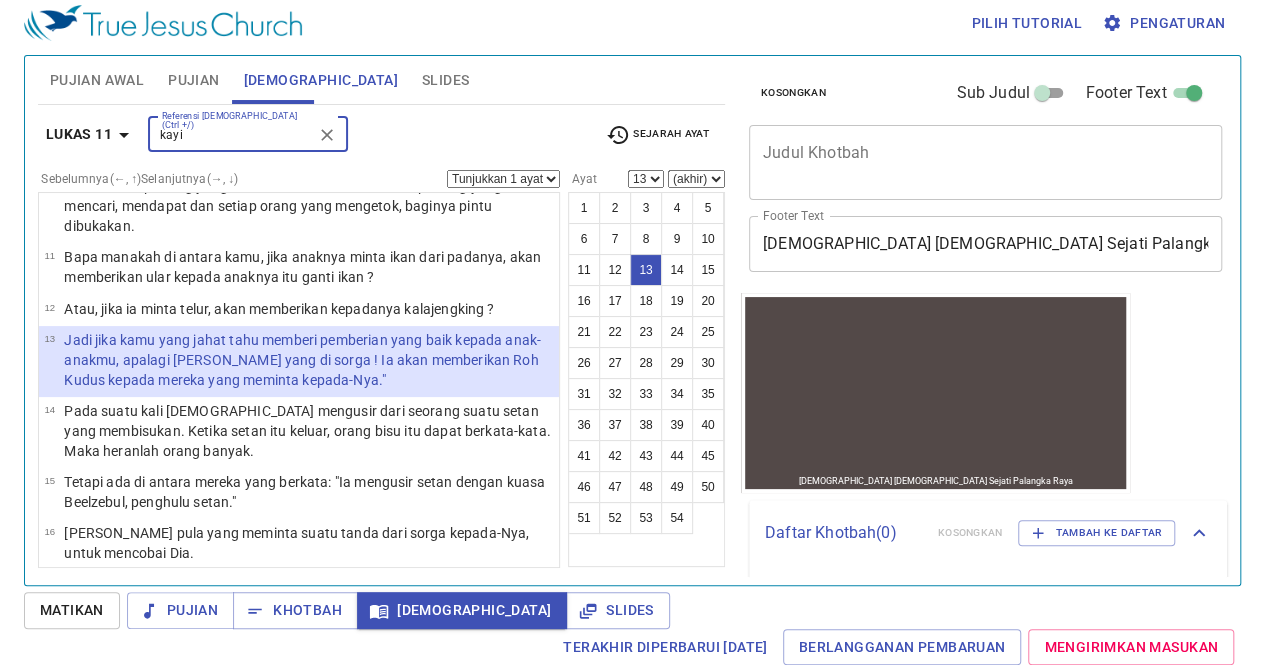 type on "kayin" 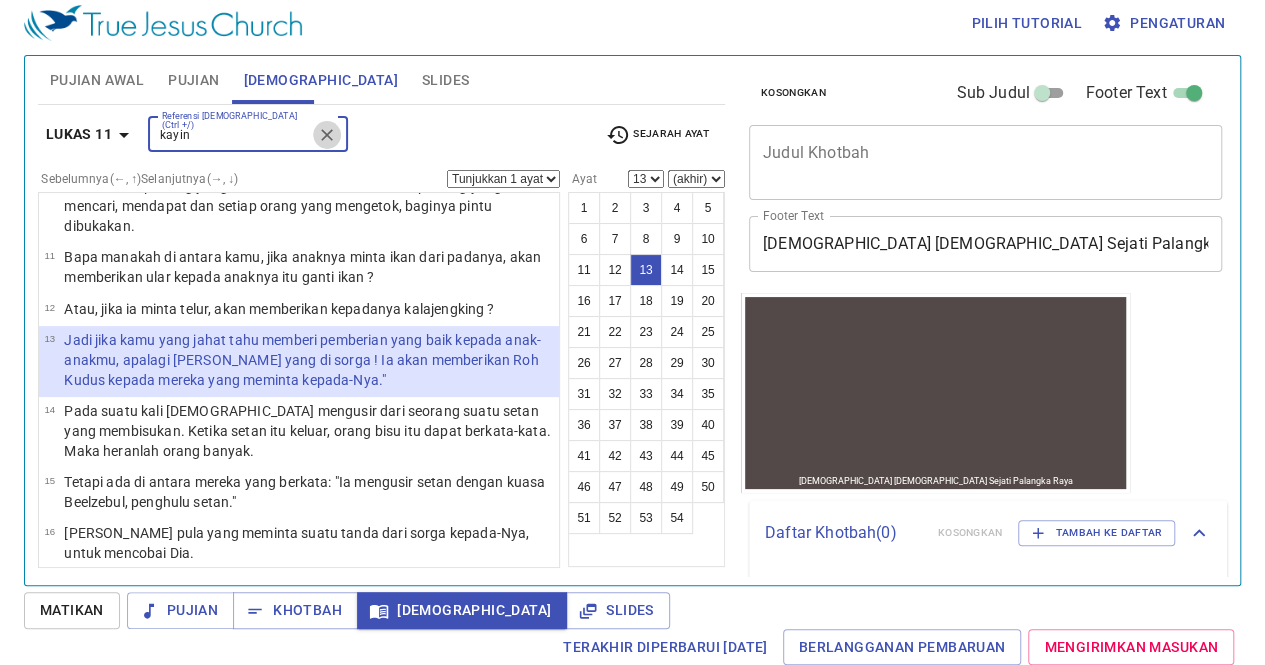 click 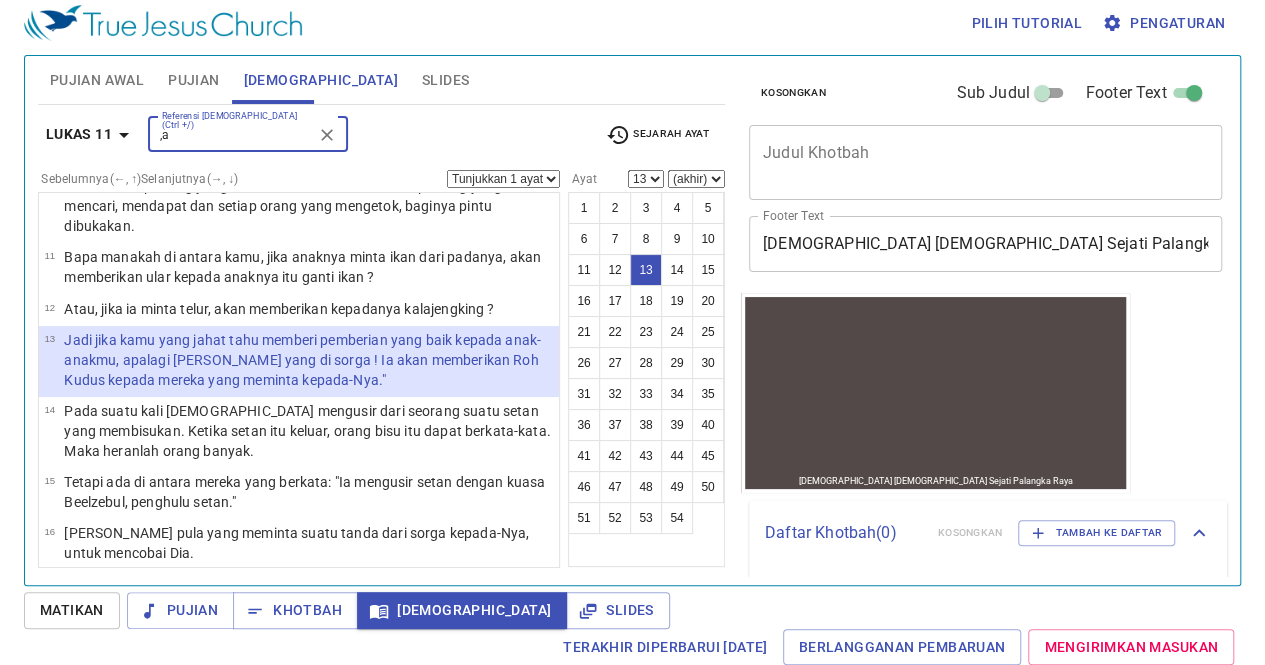 type on "," 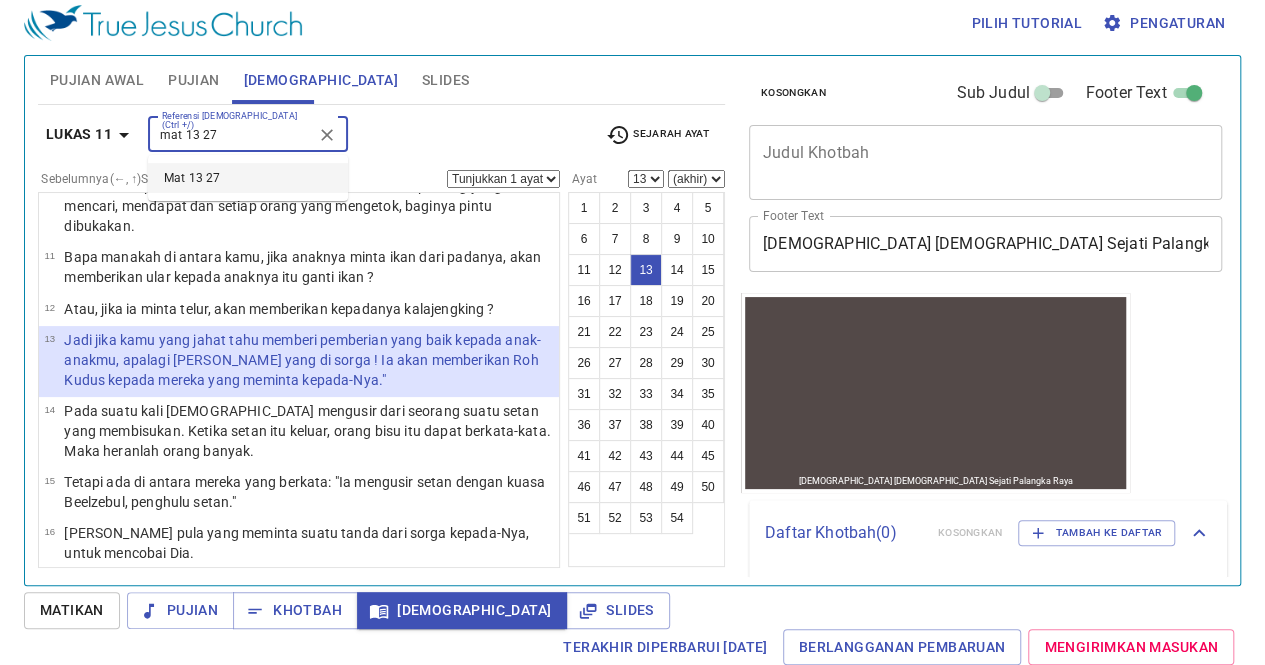 type on "mat 13 27" 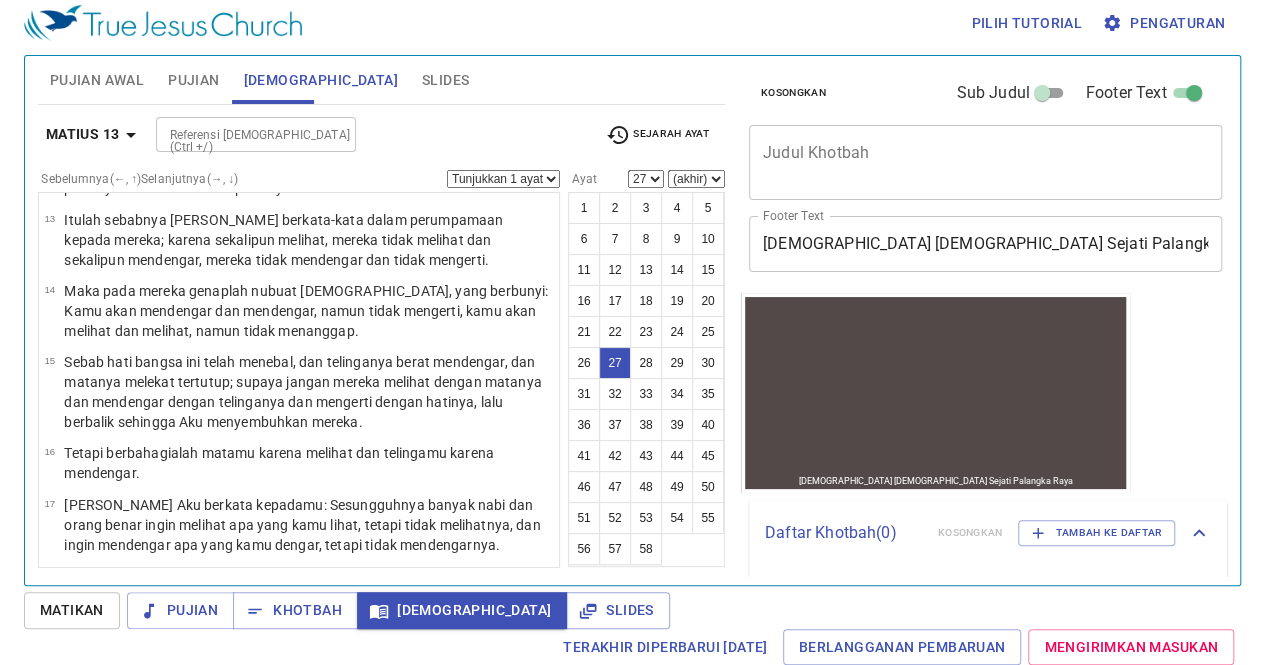 scroll, scrollTop: 1367, scrollLeft: 0, axis: vertical 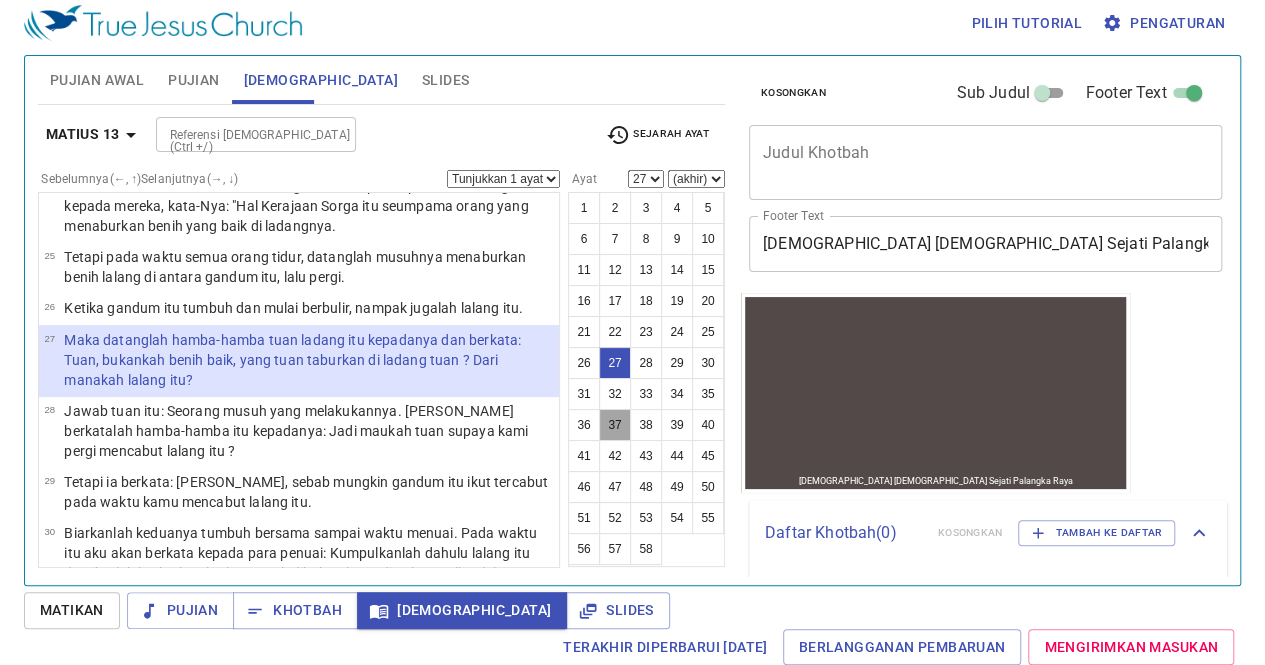 click on "37" at bounding box center (615, 425) 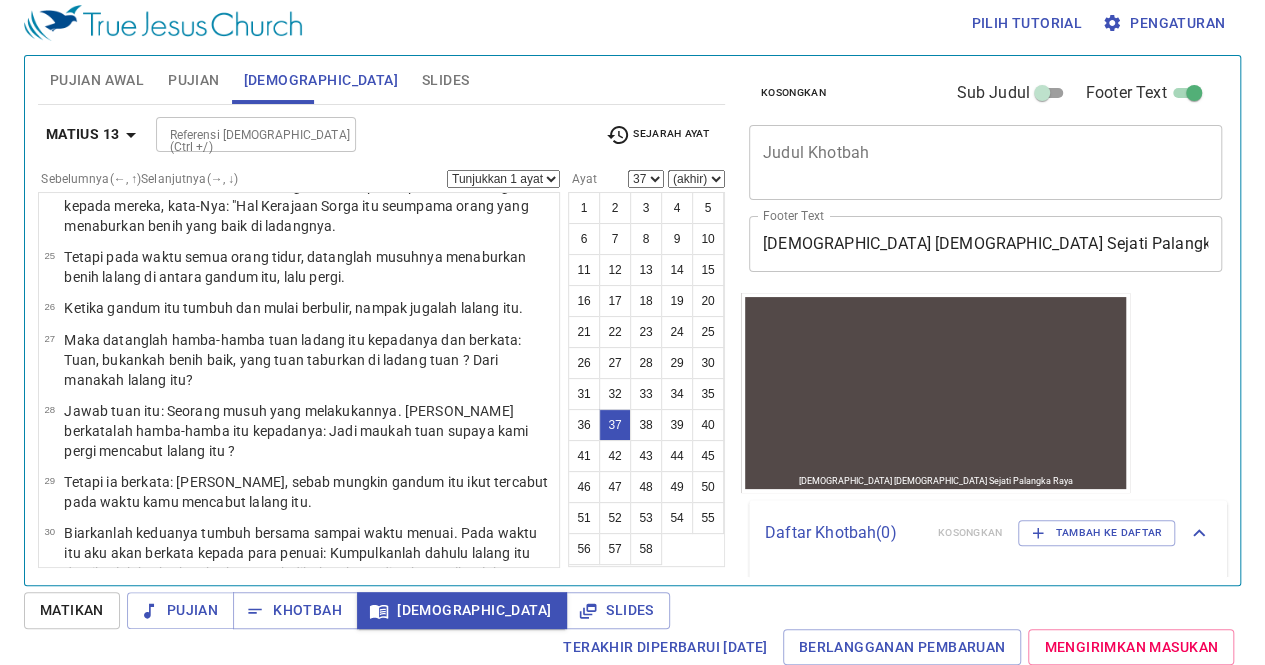 scroll, scrollTop: 2089, scrollLeft: 0, axis: vertical 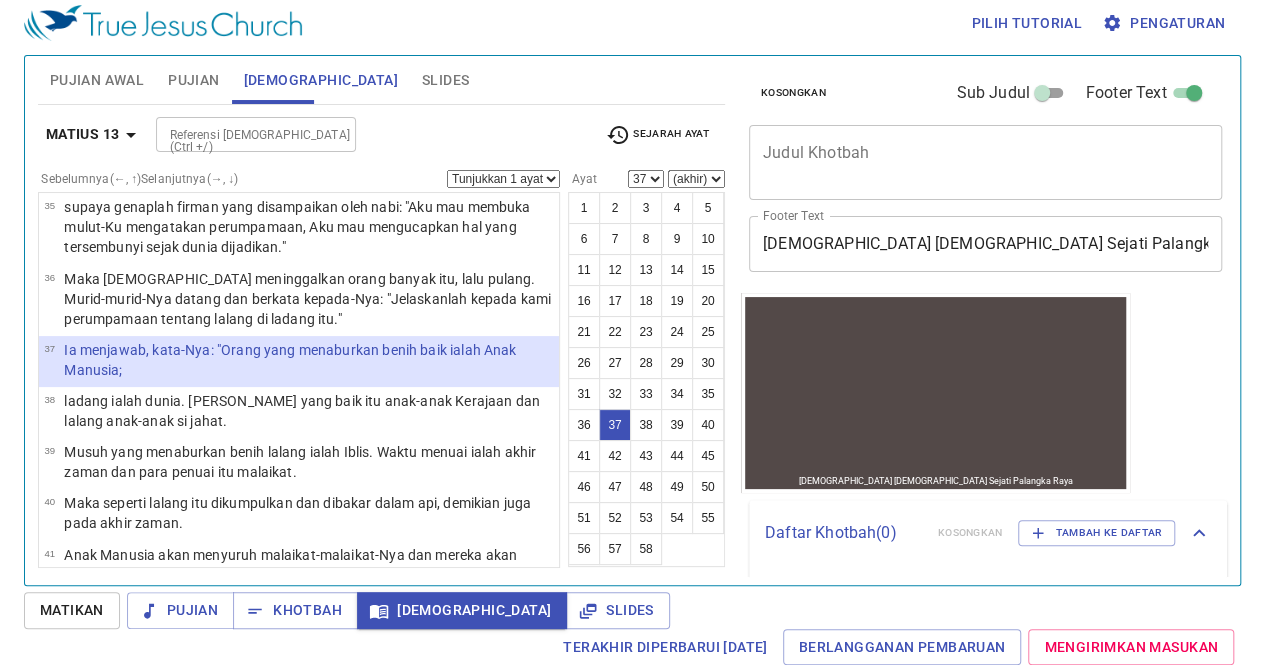 type 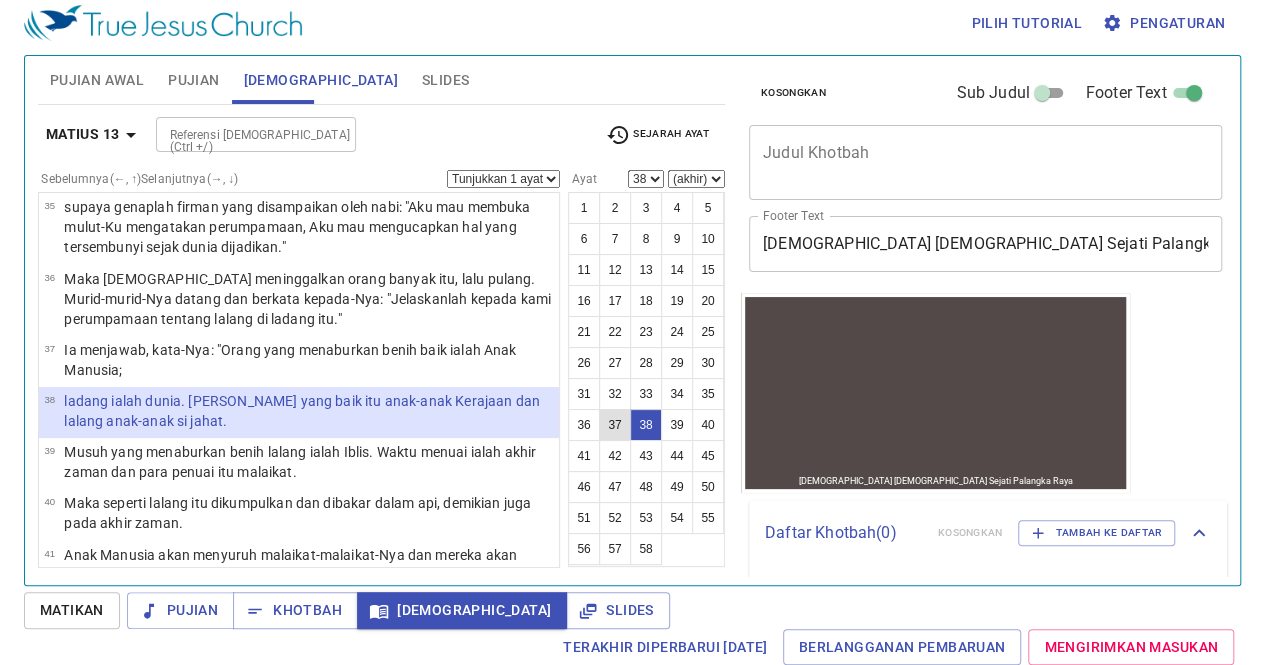 select on "39" 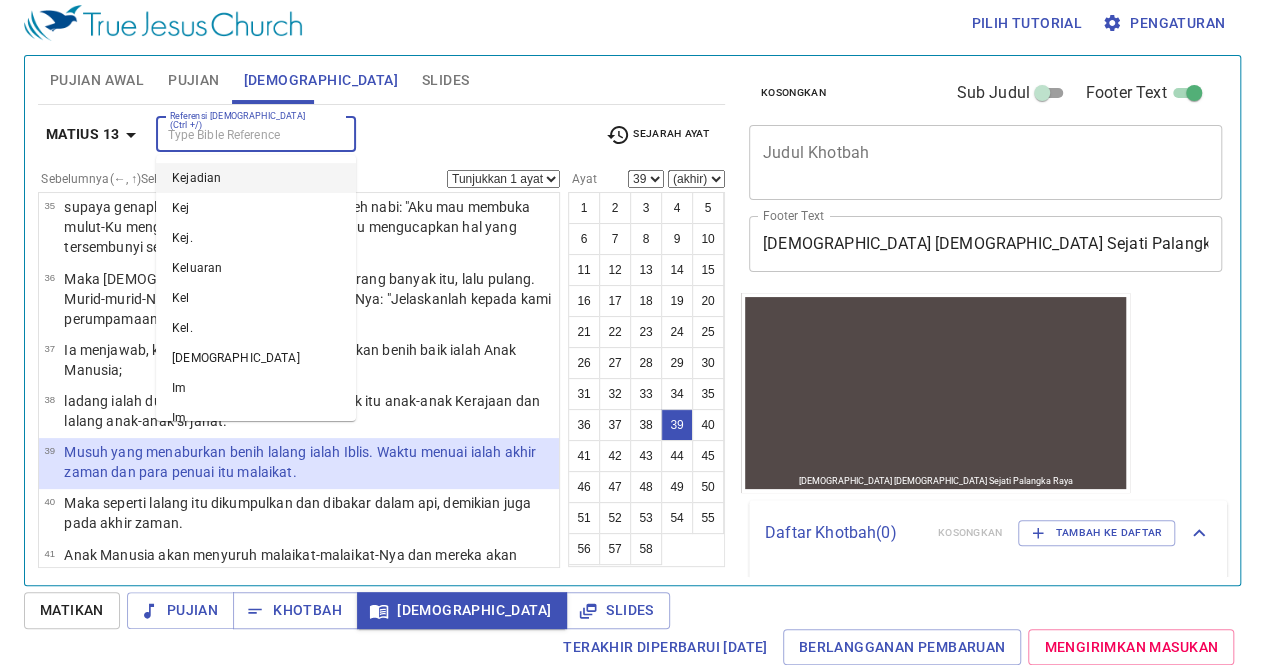 click on "Referensi Alkitab (Ctrl +/)" at bounding box center [239, 134] 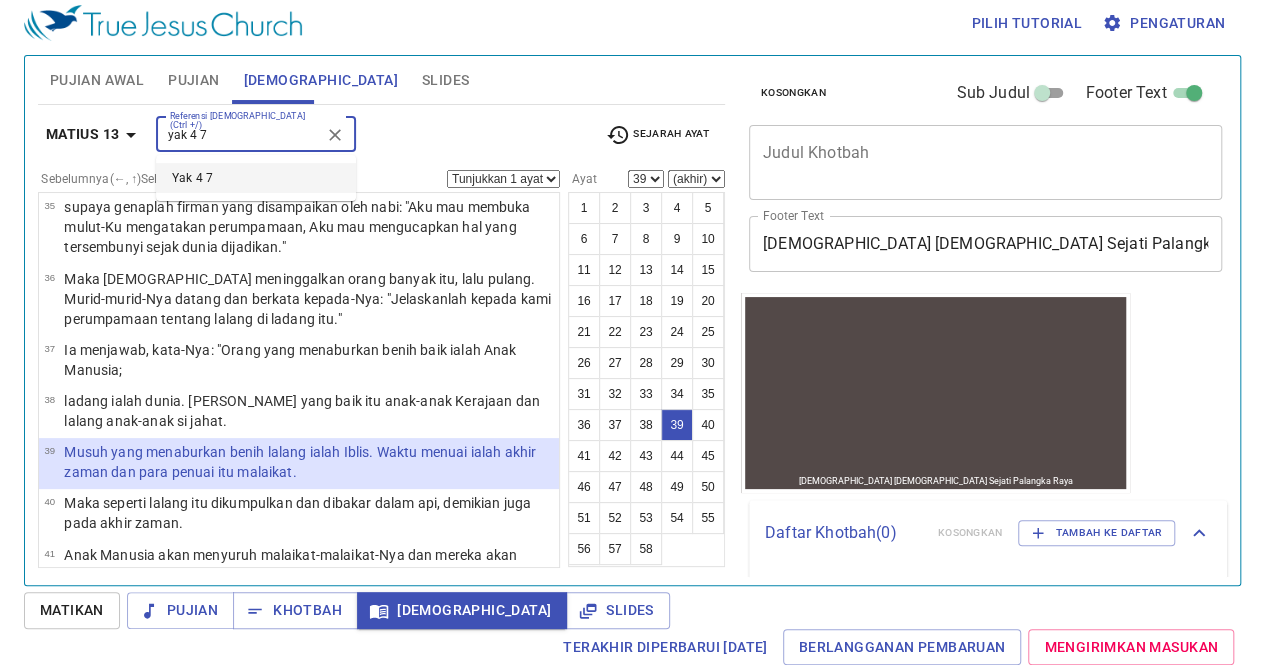 type on "yak 4 7" 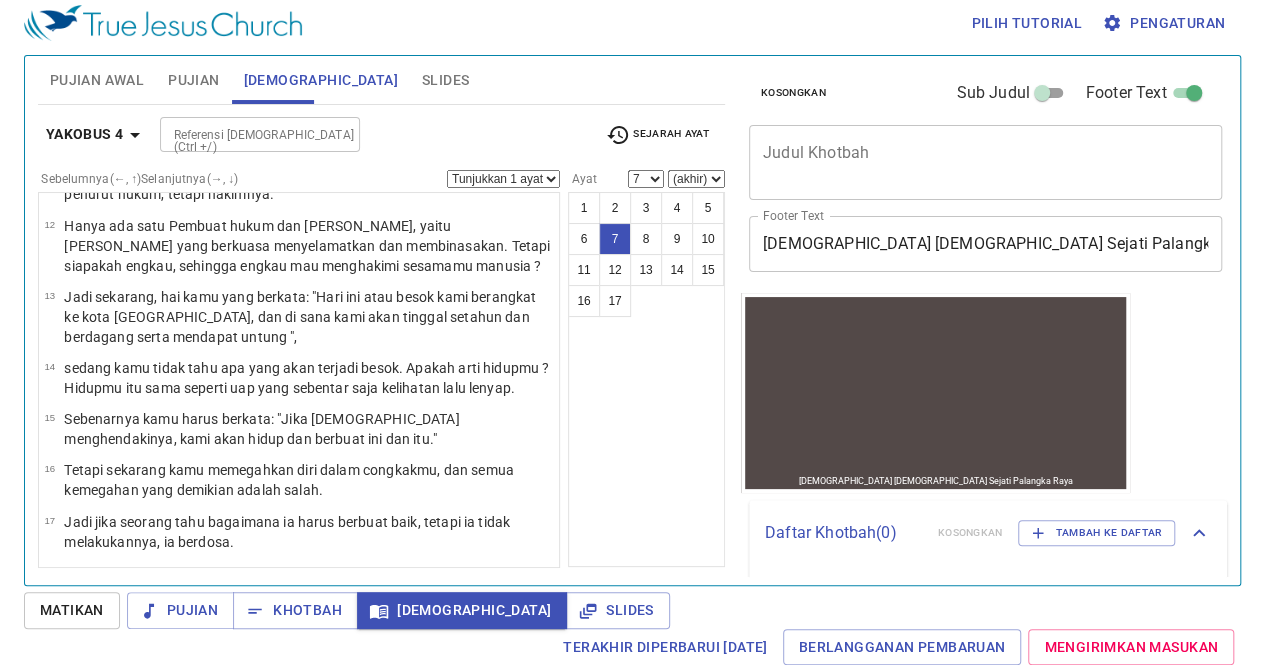 scroll, scrollTop: 293, scrollLeft: 0, axis: vertical 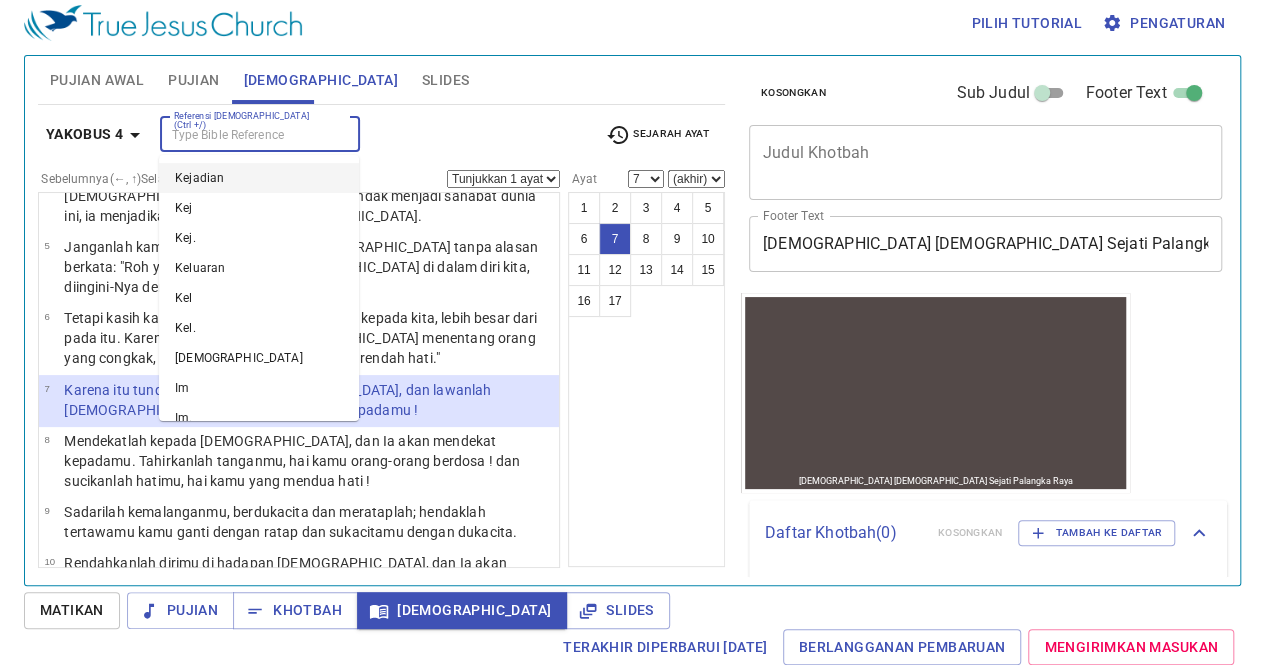 click on "Referensi Alkitab (Ctrl +/)" at bounding box center (243, 134) 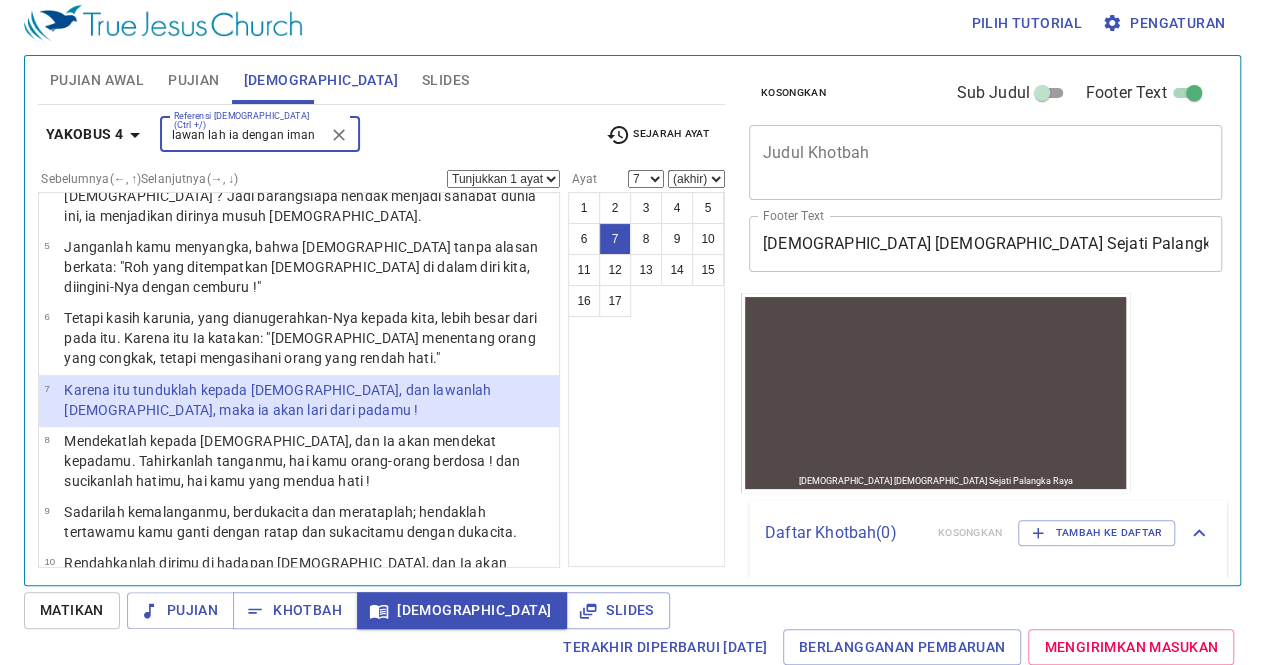 scroll, scrollTop: 0, scrollLeft: 0, axis: both 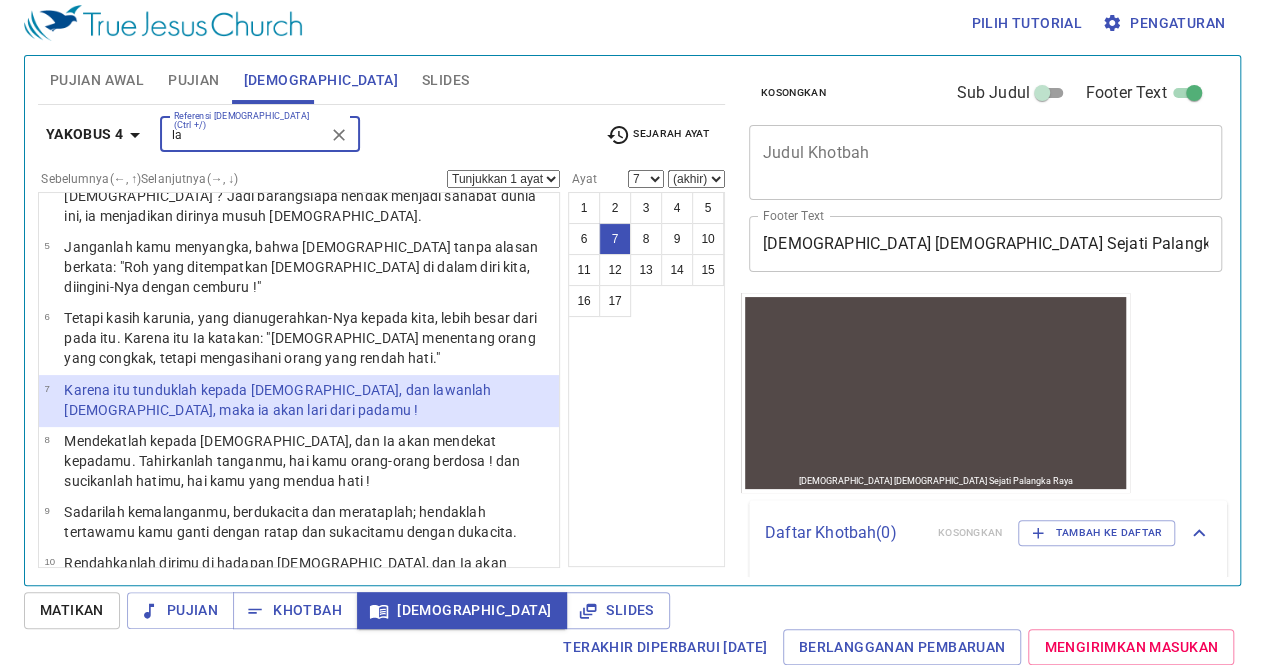 type on "l" 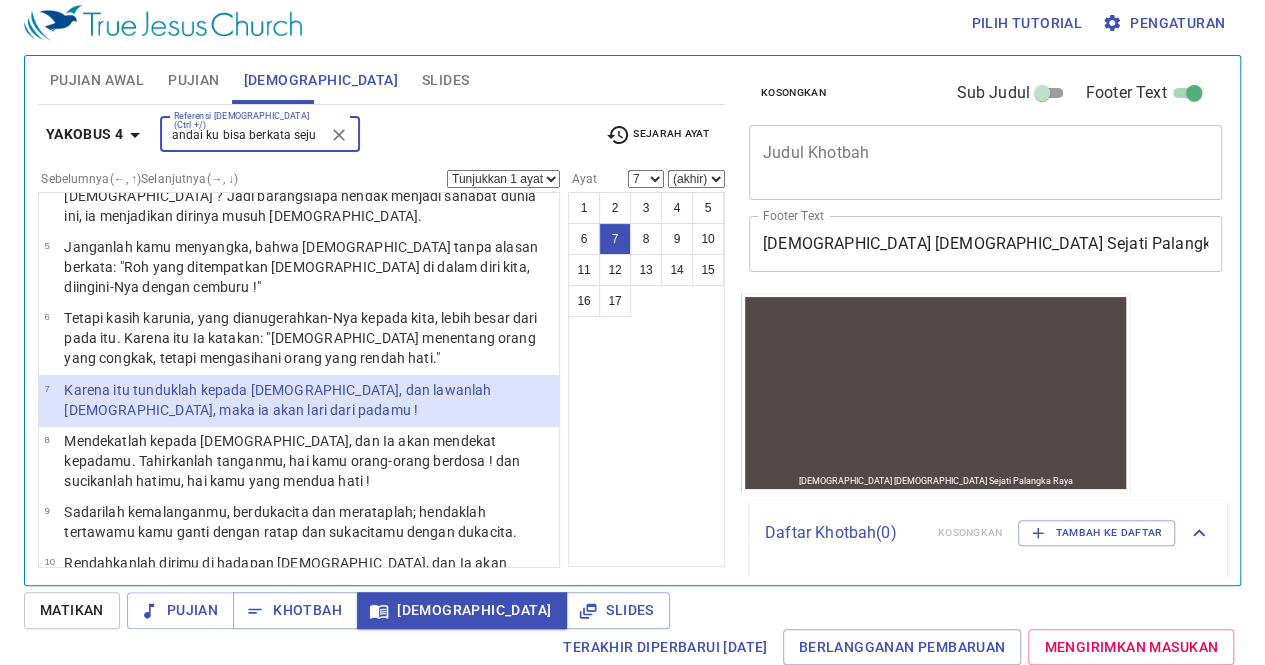 scroll, scrollTop: 0, scrollLeft: 0, axis: both 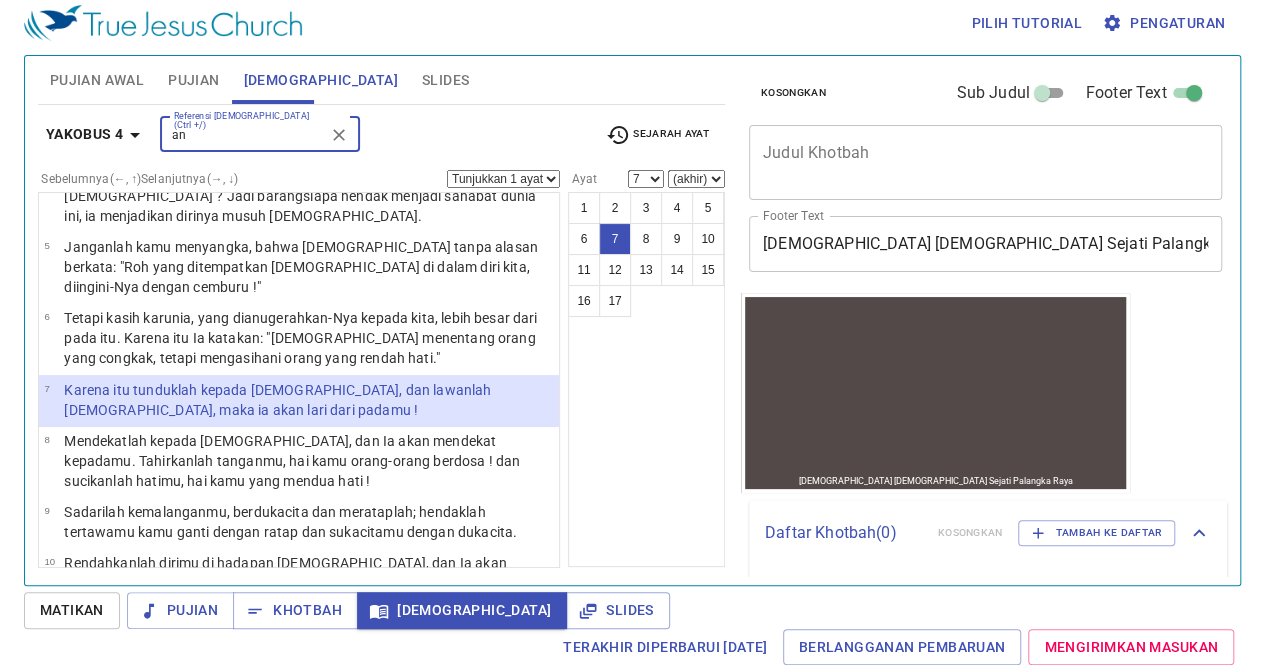 type on "a" 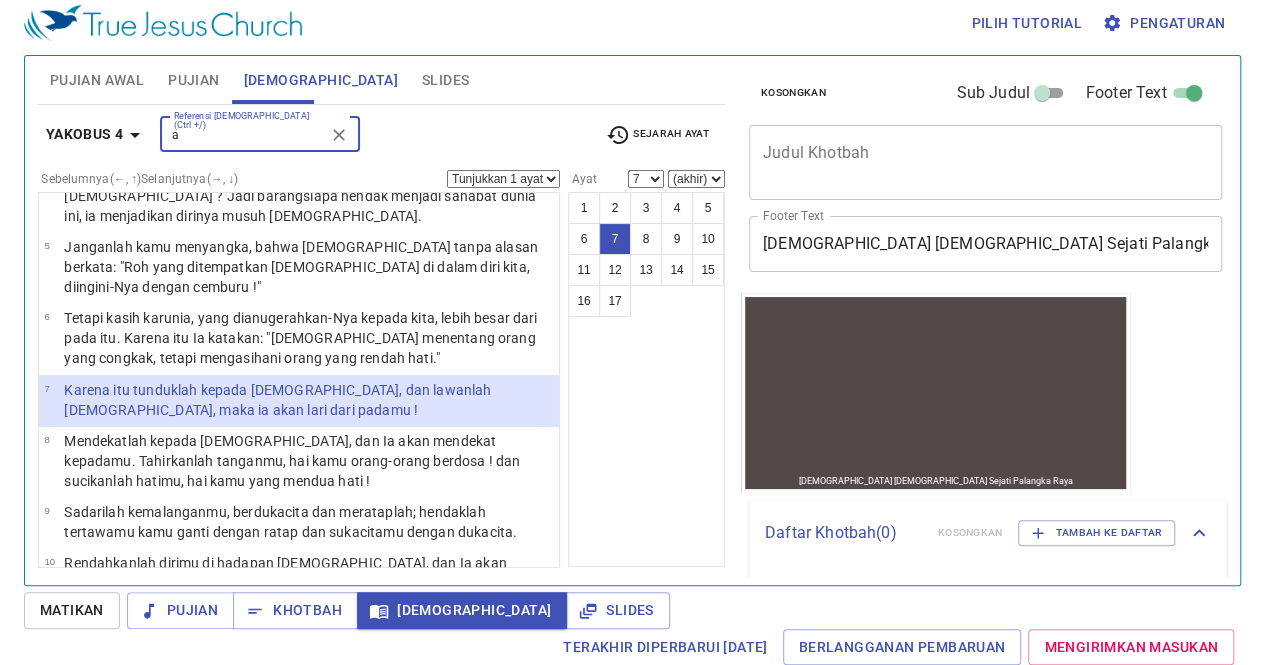 type 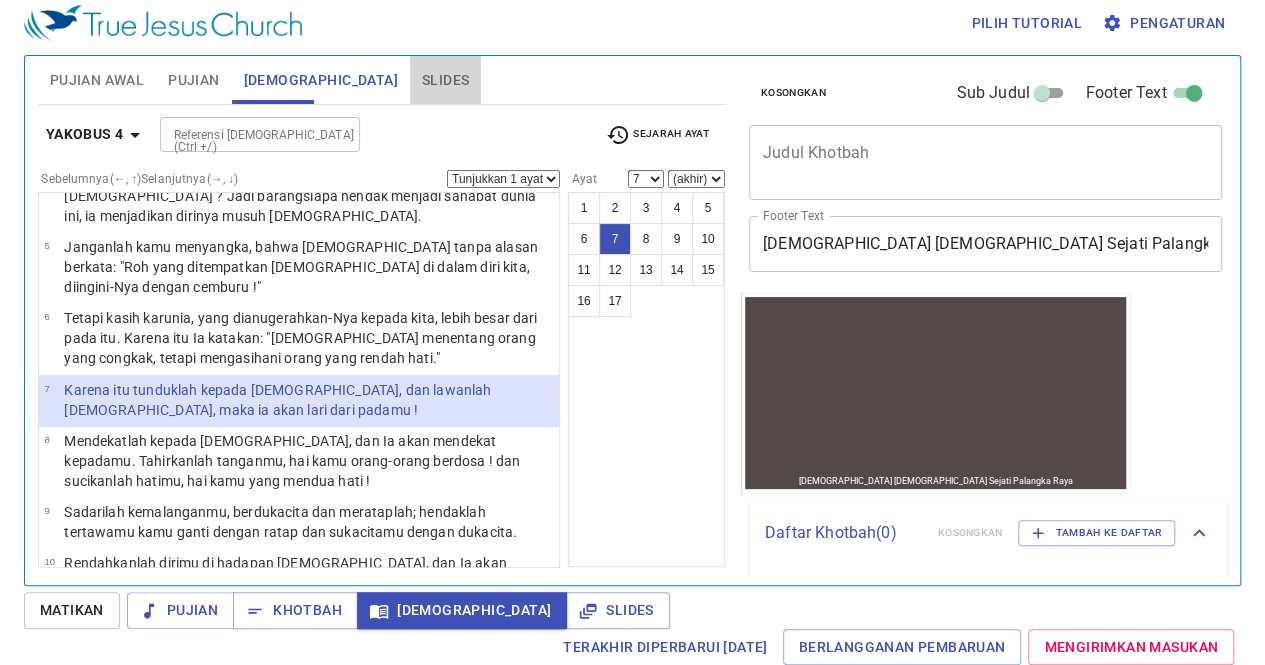 click on "Slides" at bounding box center (445, 80) 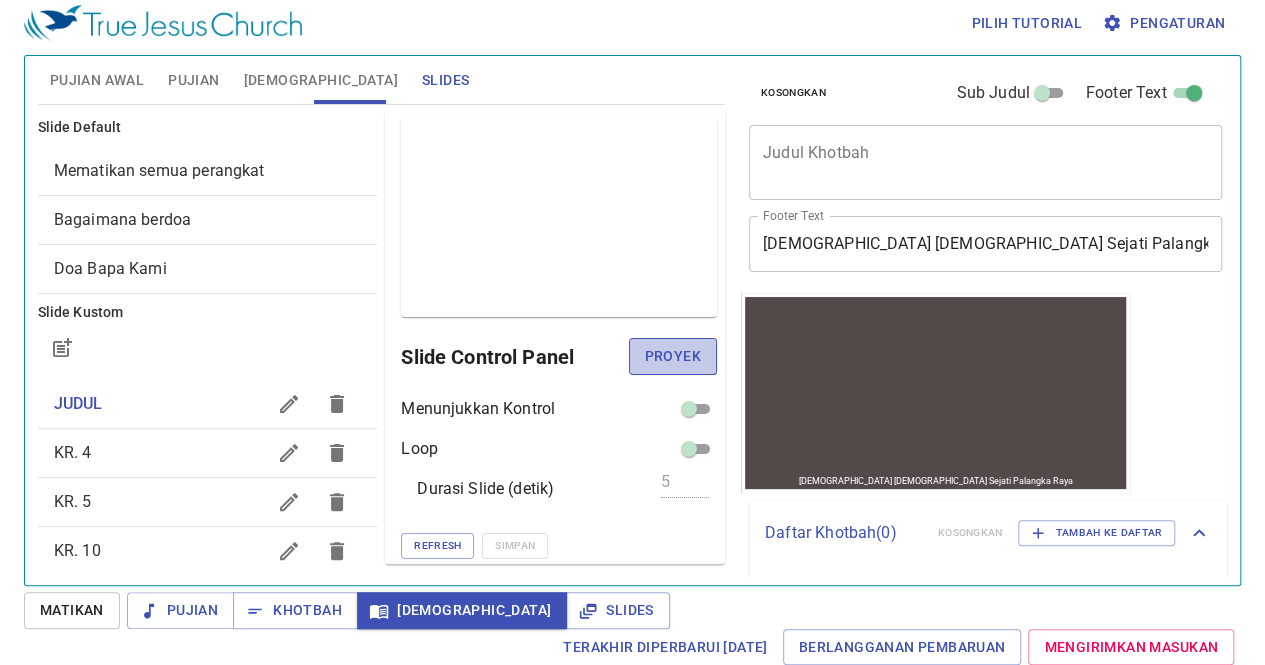 click on "Proyek" at bounding box center [673, 356] 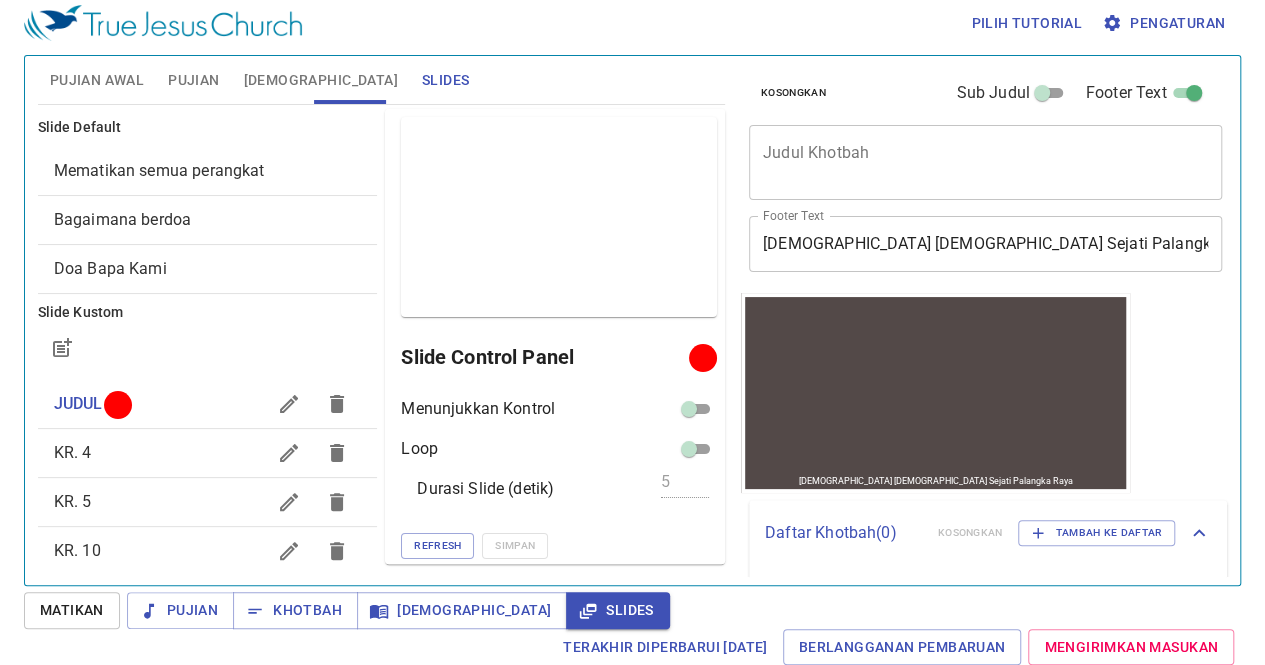 scroll, scrollTop: 174, scrollLeft: 0, axis: vertical 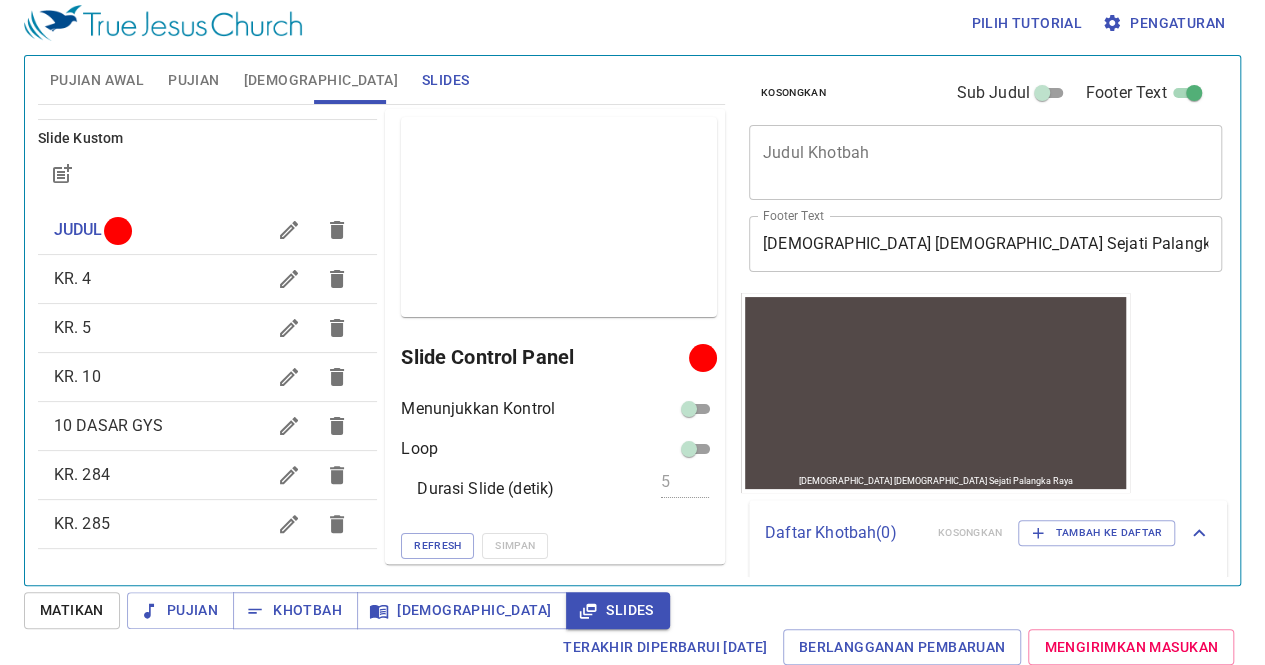 click on "KR. 285" at bounding box center (160, 524) 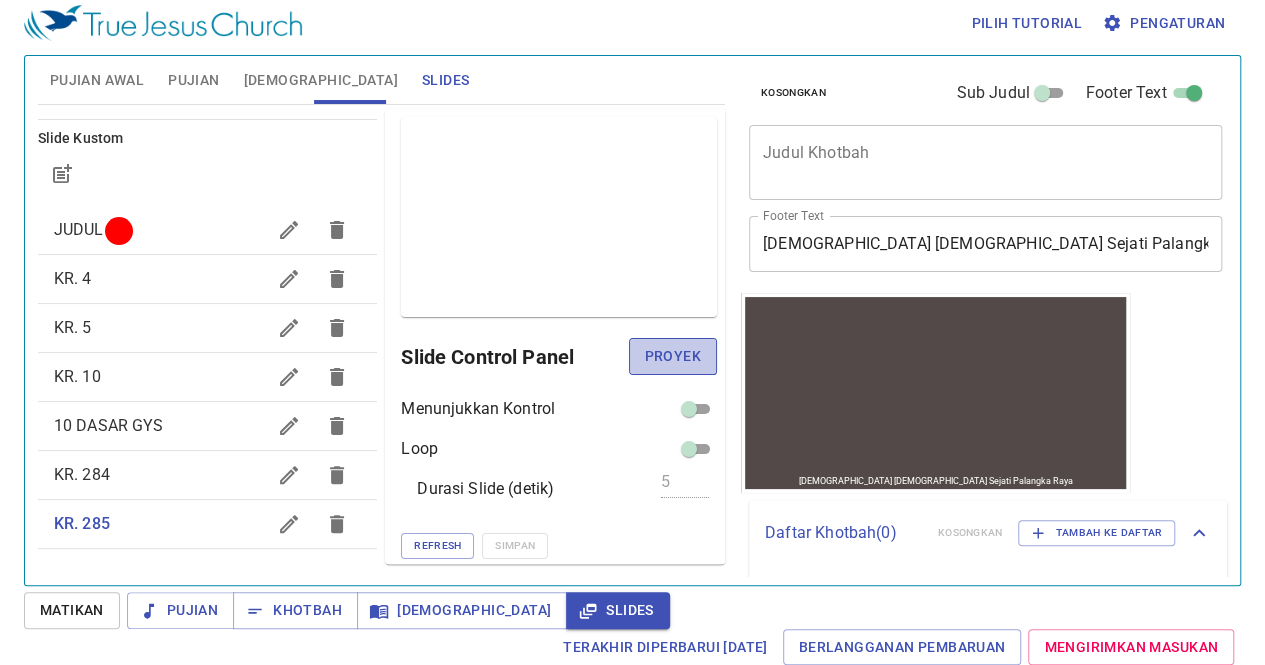 click on "Proyek" at bounding box center (673, 356) 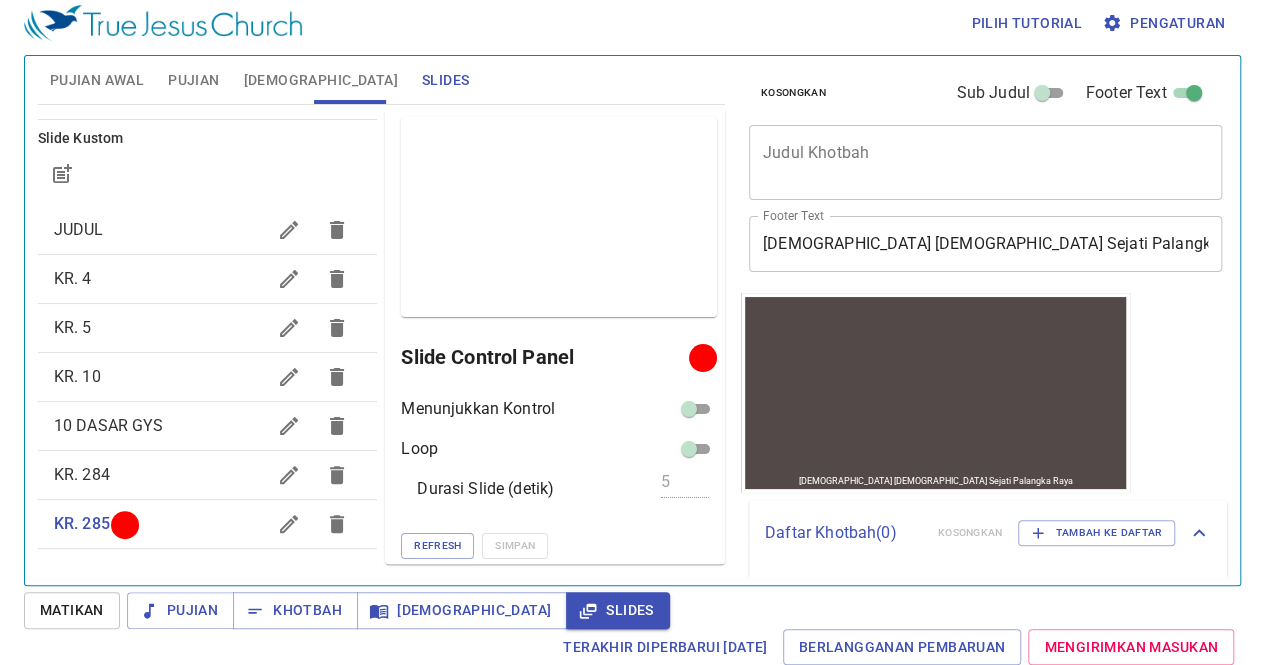 click on "JUDUL" at bounding box center (208, 230) 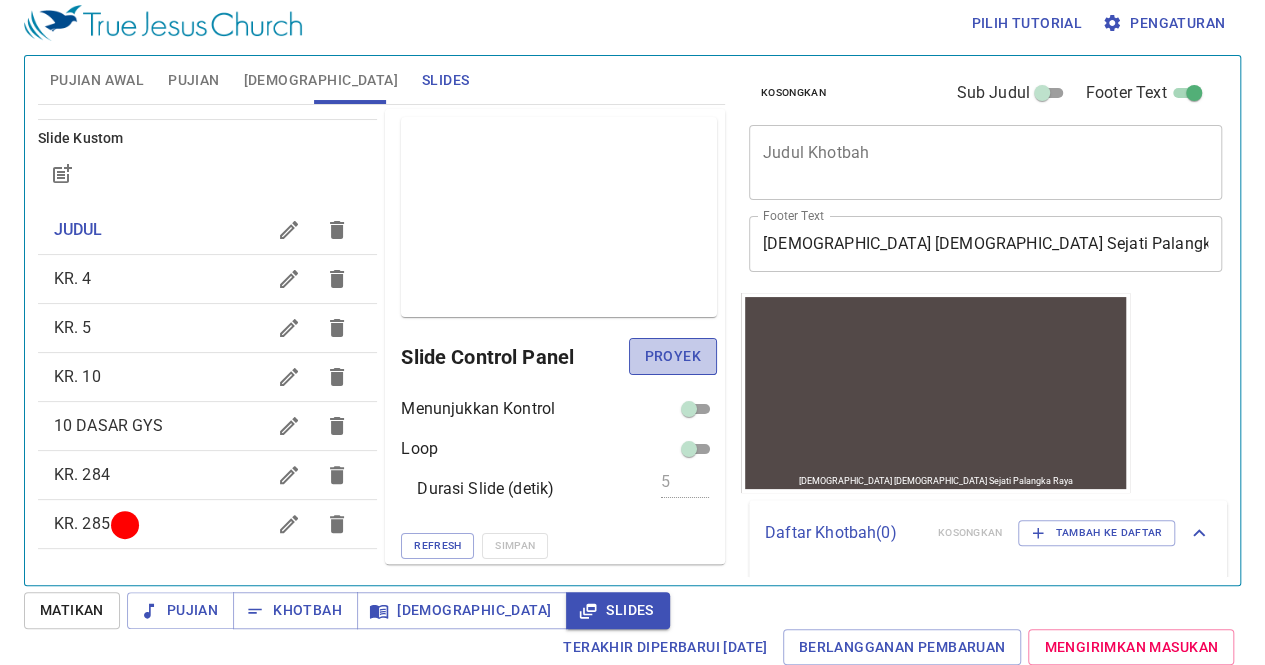 click on "Proyek" at bounding box center (673, 356) 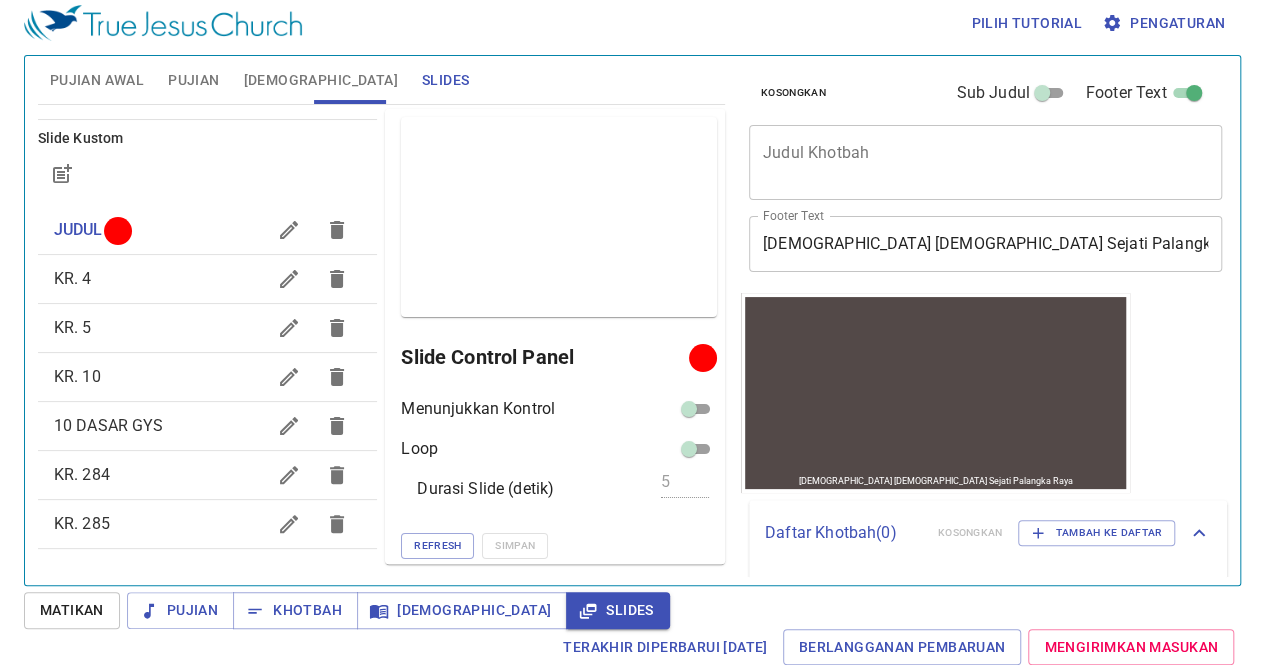 scroll, scrollTop: 0, scrollLeft: 0, axis: both 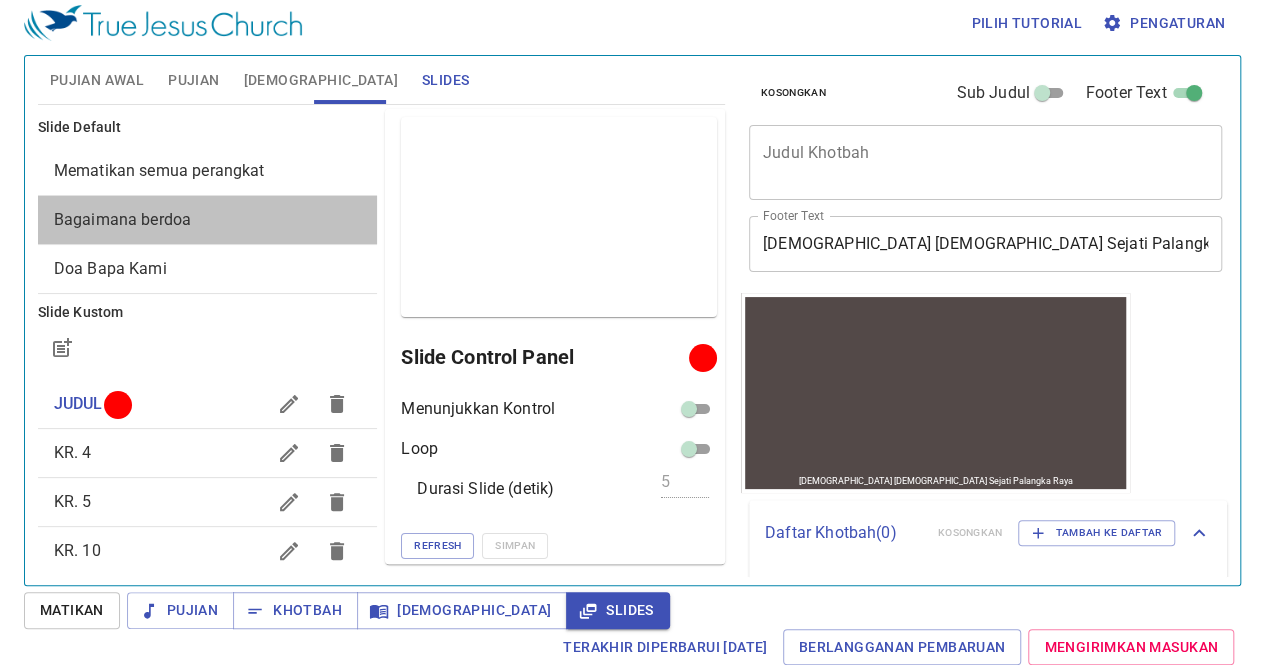 click on "Bagaimana berdoa" at bounding box center (208, 220) 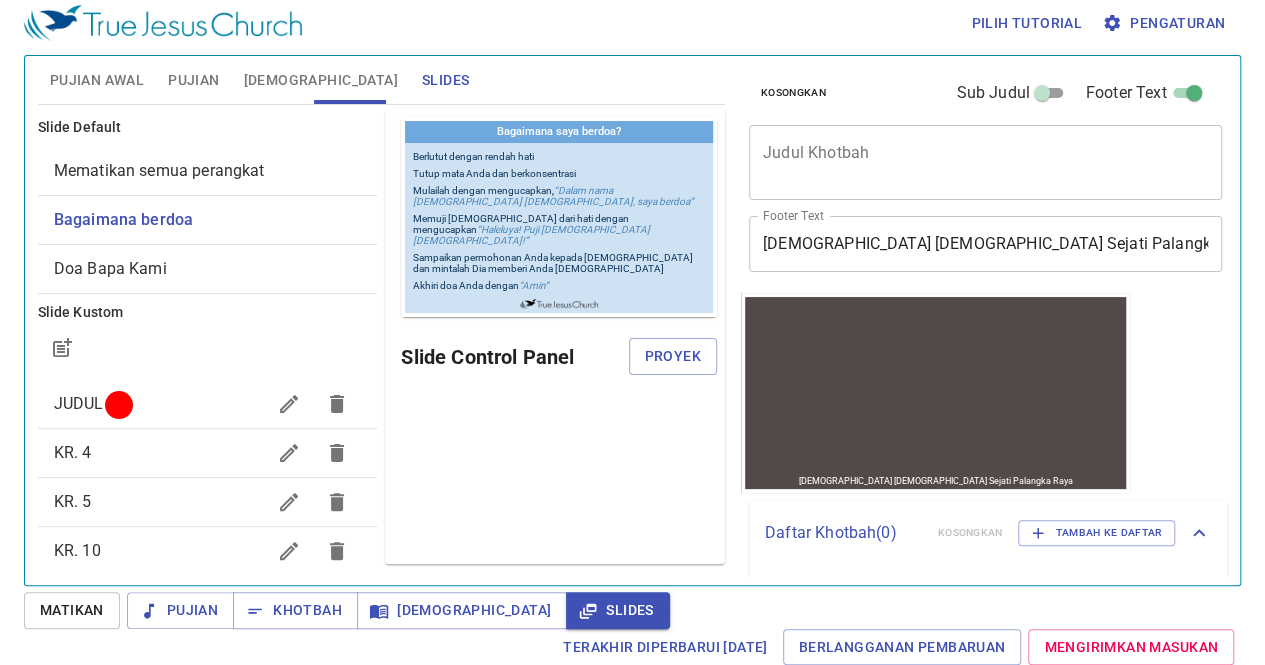 scroll, scrollTop: 0, scrollLeft: 0, axis: both 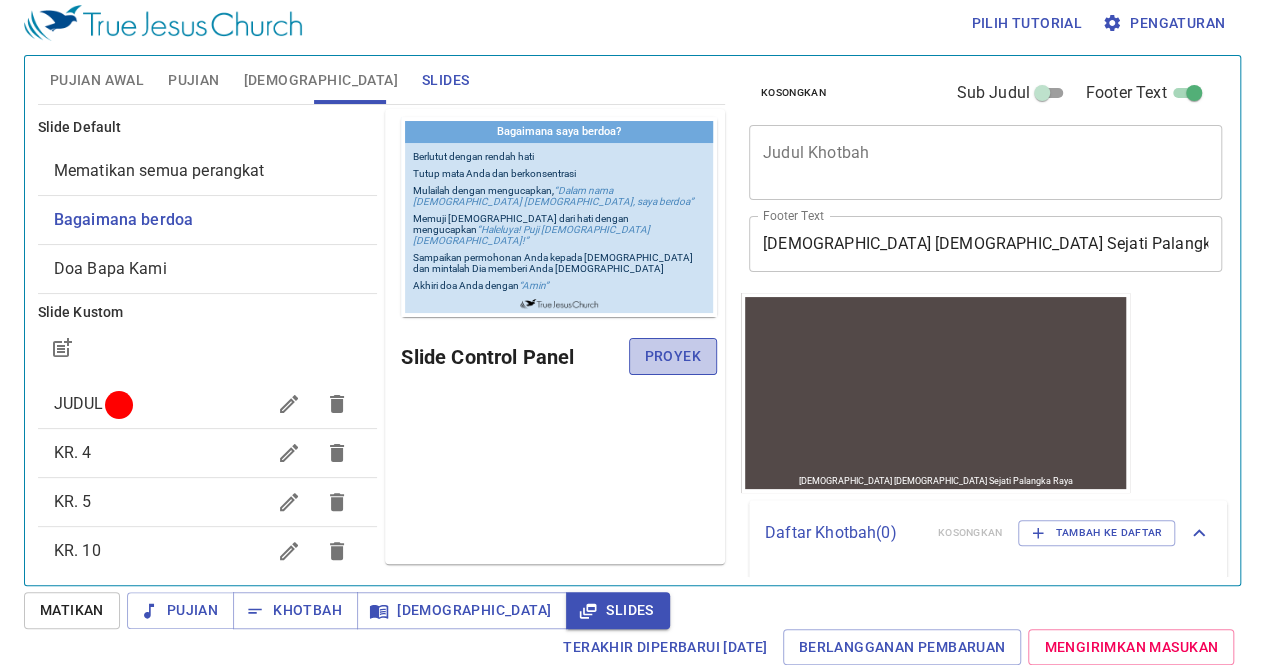 click on "Proyek" at bounding box center [673, 356] 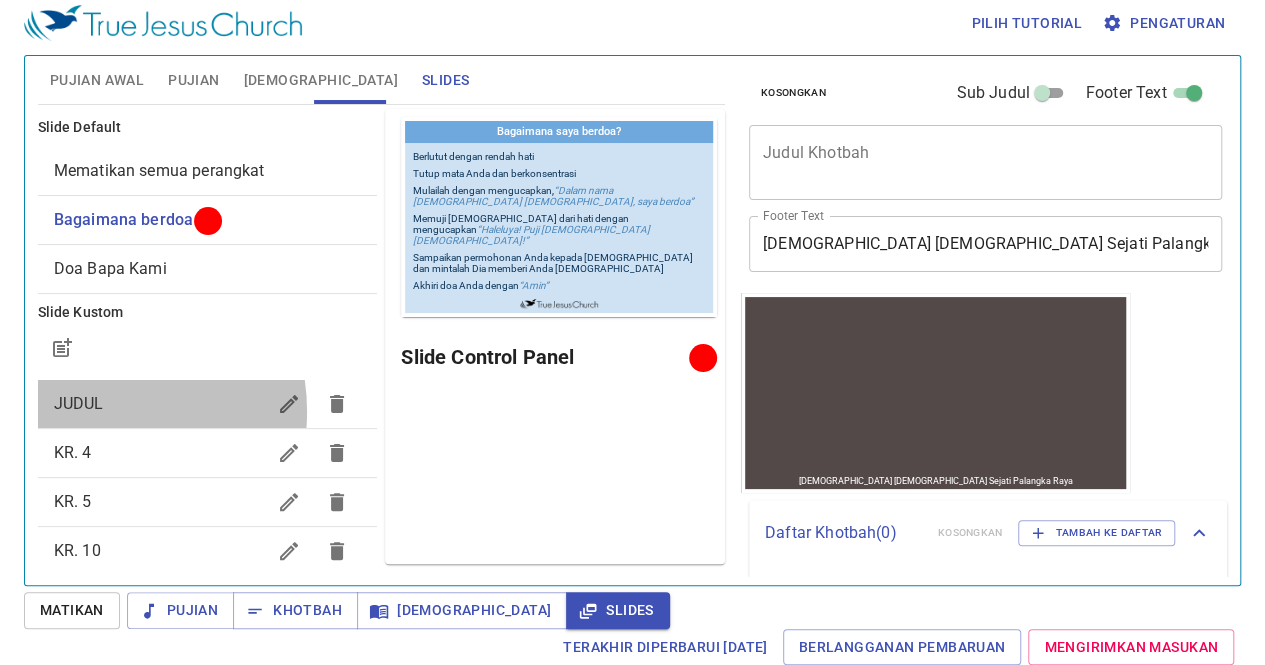 click on "JUDUL" at bounding box center (79, 403) 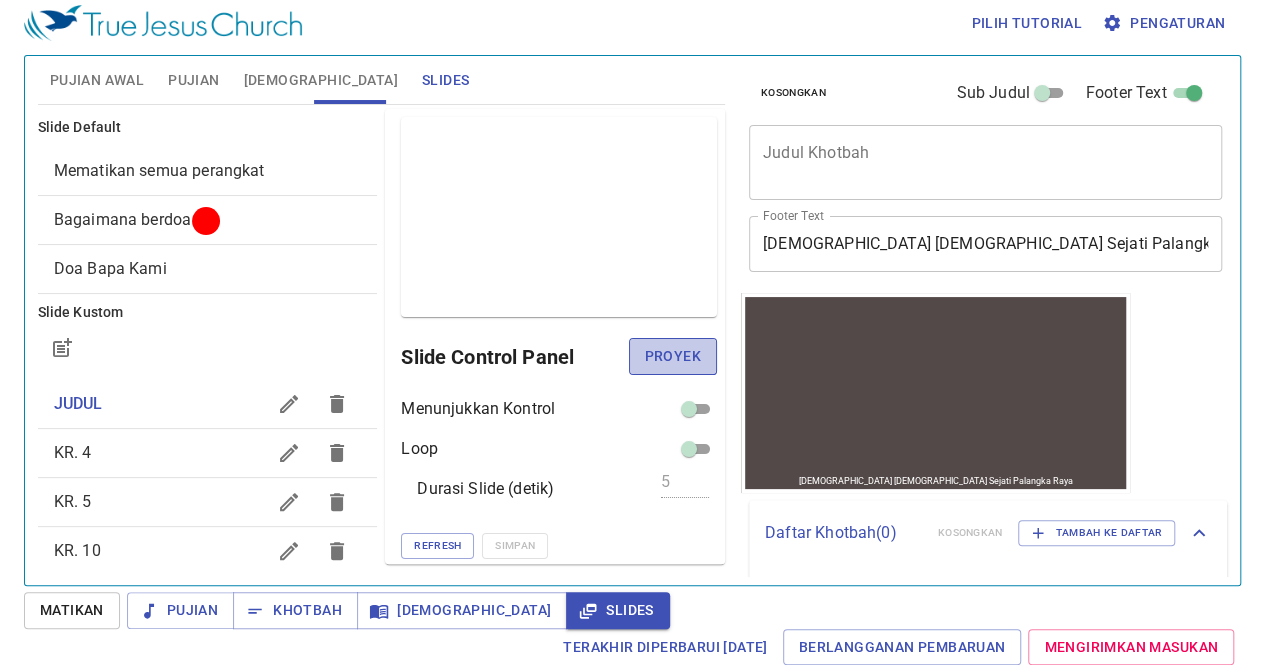 click on "Proyek" at bounding box center (673, 356) 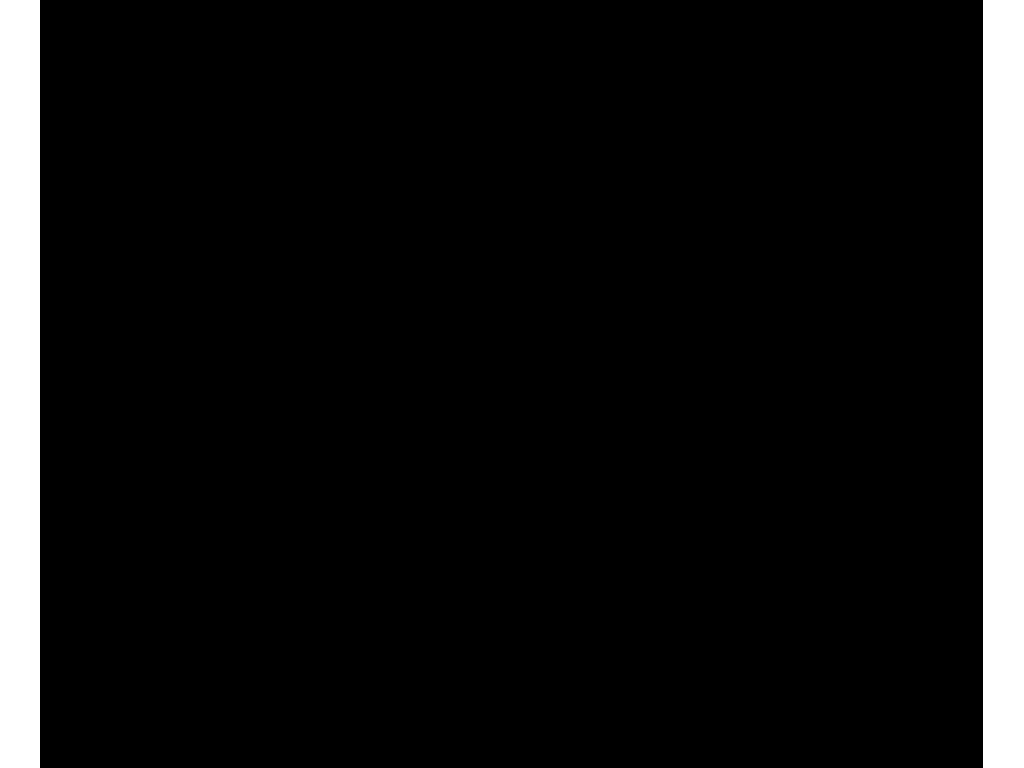 scroll, scrollTop: 0, scrollLeft: 0, axis: both 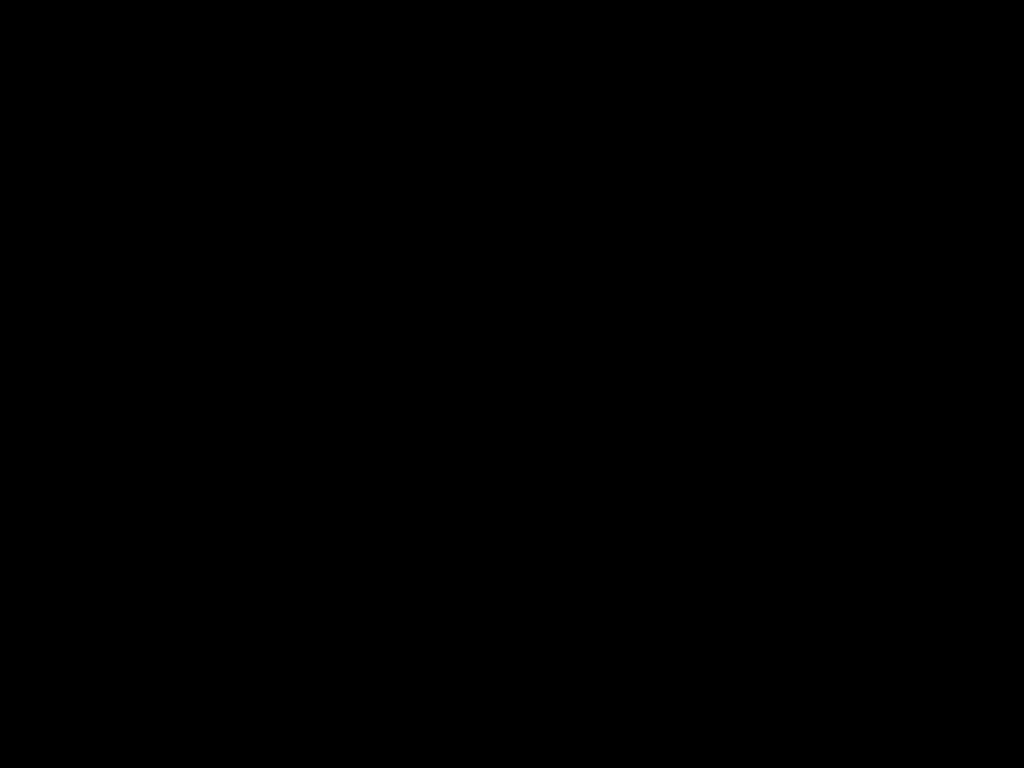 click at bounding box center [512, 384] 